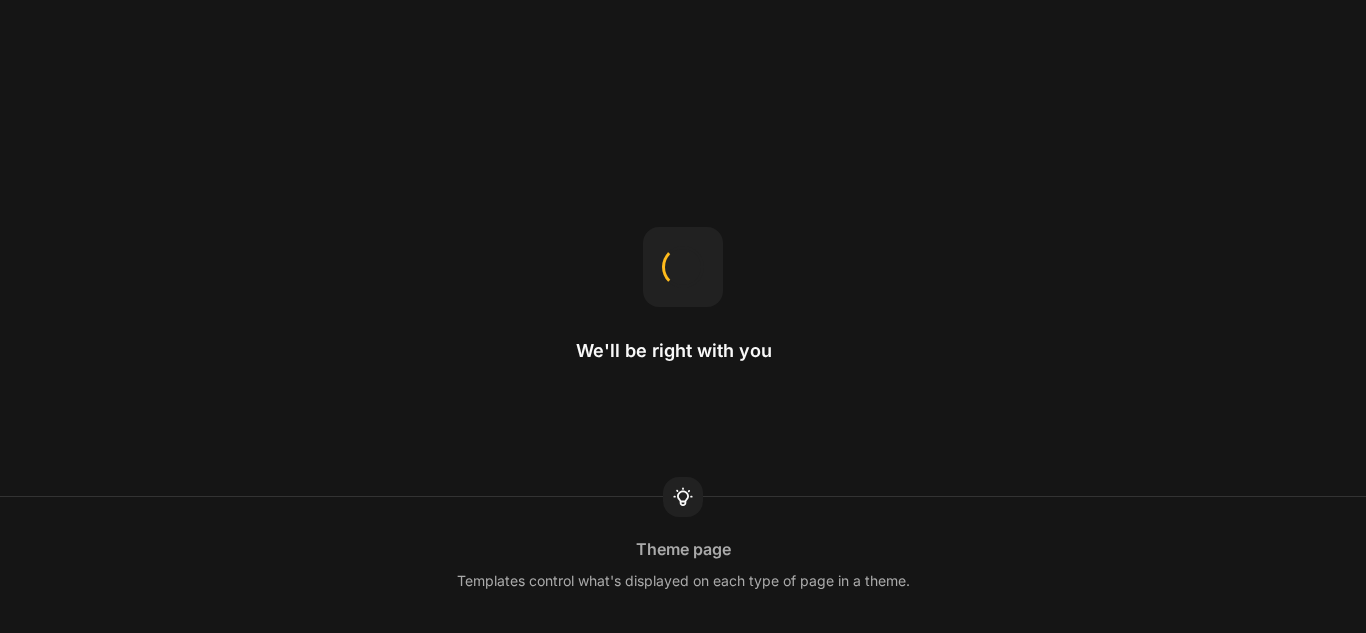 scroll, scrollTop: 0, scrollLeft: 0, axis: both 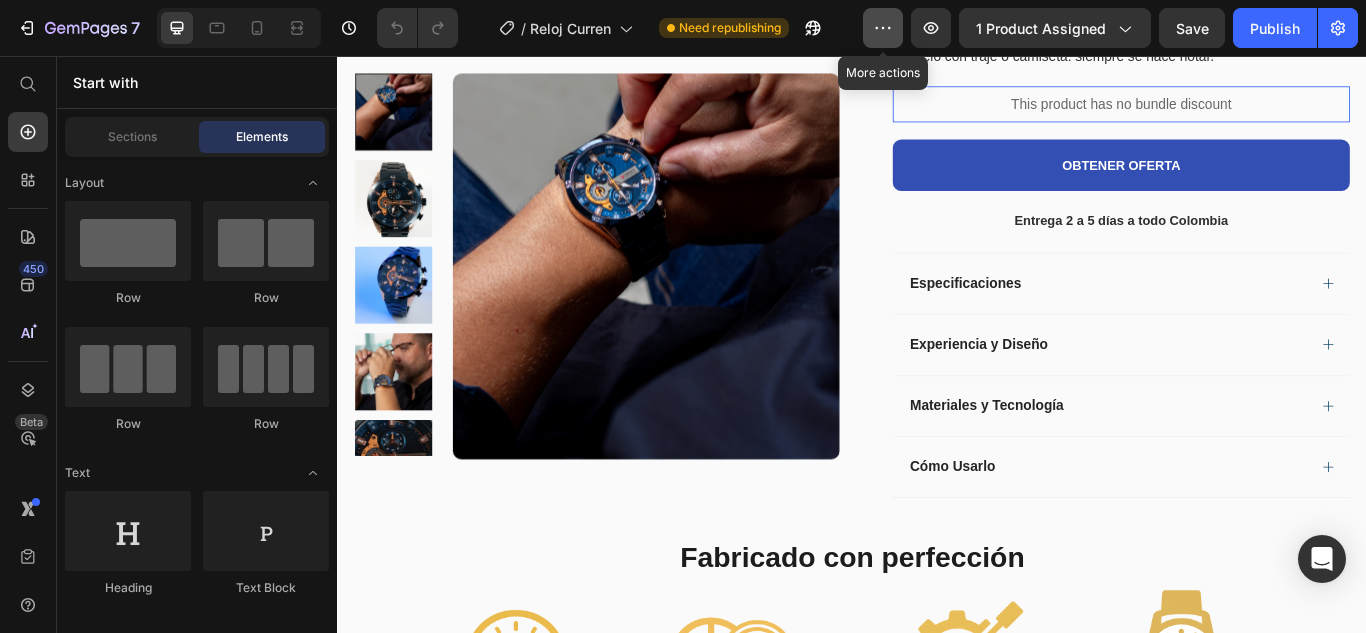 click 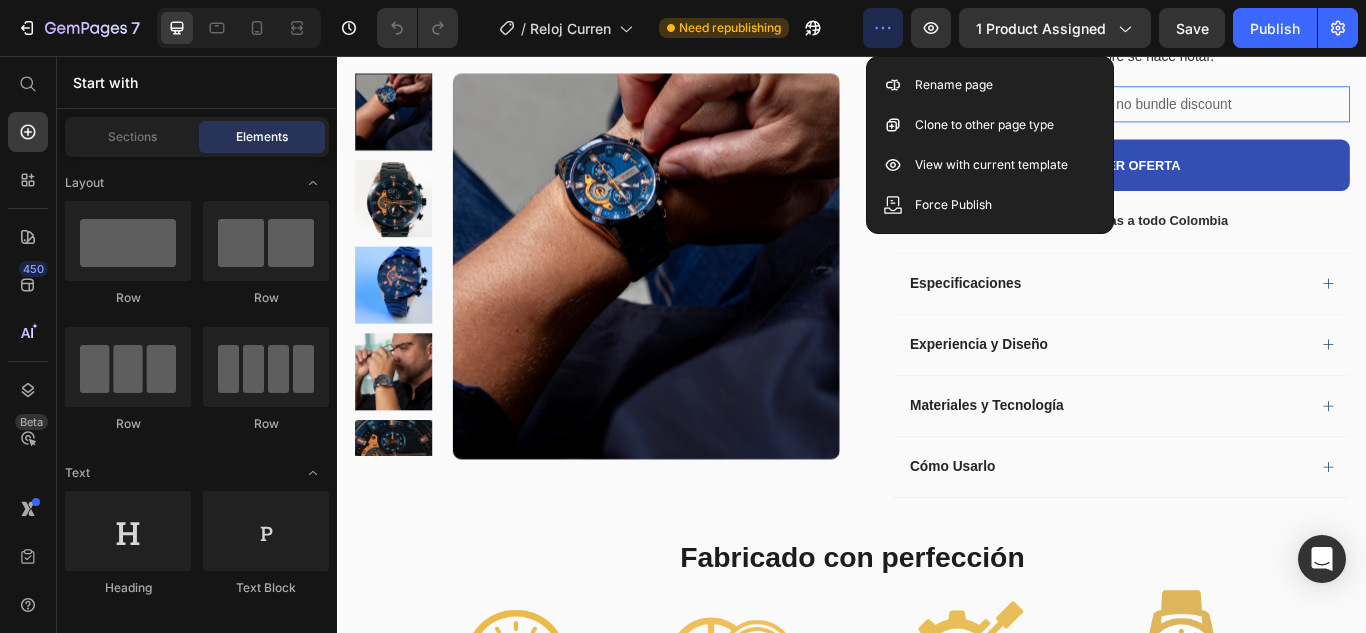 click 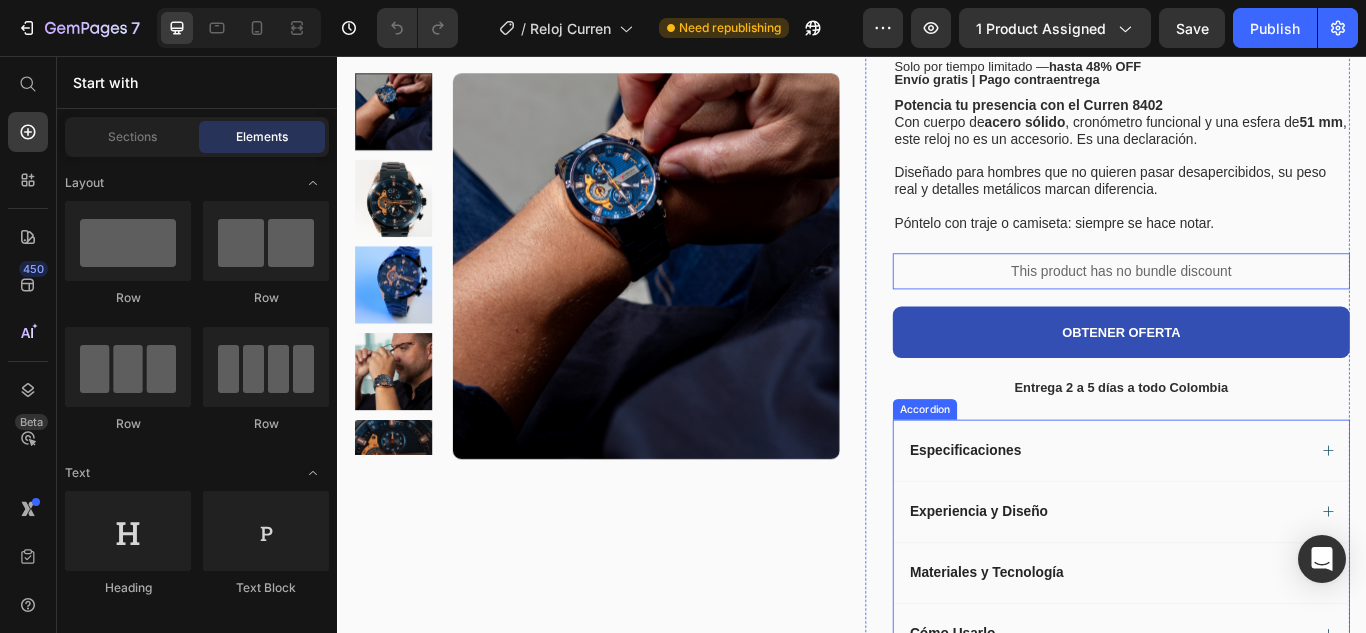 scroll, scrollTop: 303, scrollLeft: 0, axis: vertical 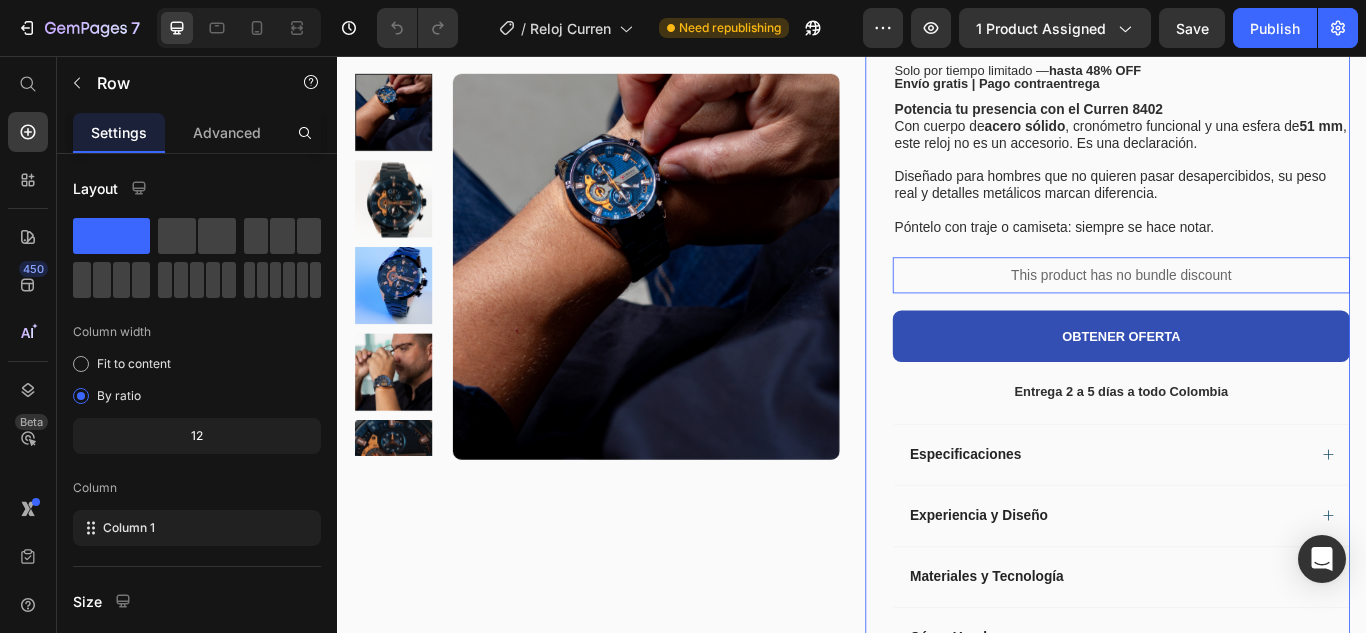 click on "Reloj Curren 8402 Product Title Limited Edition Text Block Icon Icon Icon Icon  Clasificado 4,7 estrellas (217 reseñas) Text Block Icon List 🔥¡CORRE QUE SE ACABA! Text Block Row Solo por tiempo limitado —  hasta 48% OFF Envío gratis | Pago contraentrega Text Block Potencia tu presencia con el Curren 8402 Con cuerpo de  acero sólido , cronómetro funcional y una esfera de  51 mm , este reloj no es un accesorio. Es una declaración. Diseñado para hombres que no quieren pasar desapercibidos, su peso real y detalles metálicos marcan diferencia.   Póntelo con traje o camiseta: siempre se hace notar. Text Block This product has no bundle discount Product Bundle Discount OBTENER OFERTA   Button Entrega 2 a 5 días a todo [COUNTRY] Text Block Row
Especificaciones
Experiencia y Diseño
Materiales y Tecnología
Cómo Usarlo Accordion" at bounding box center [1250, 363] 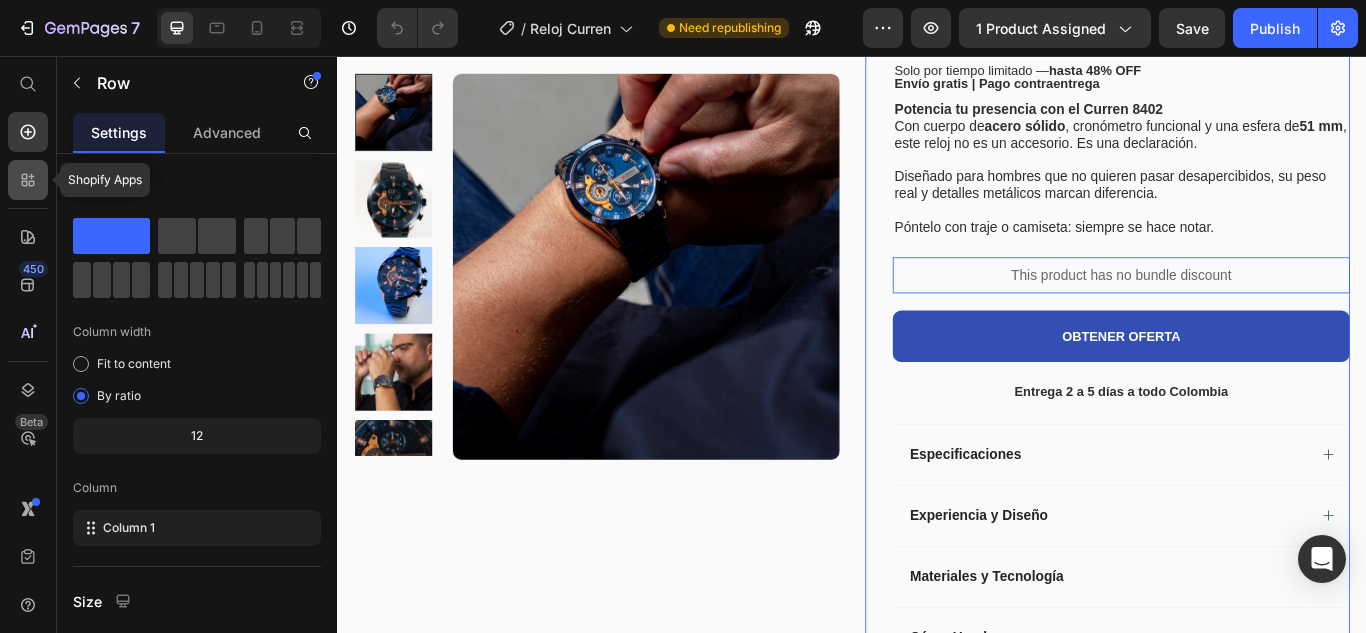 click 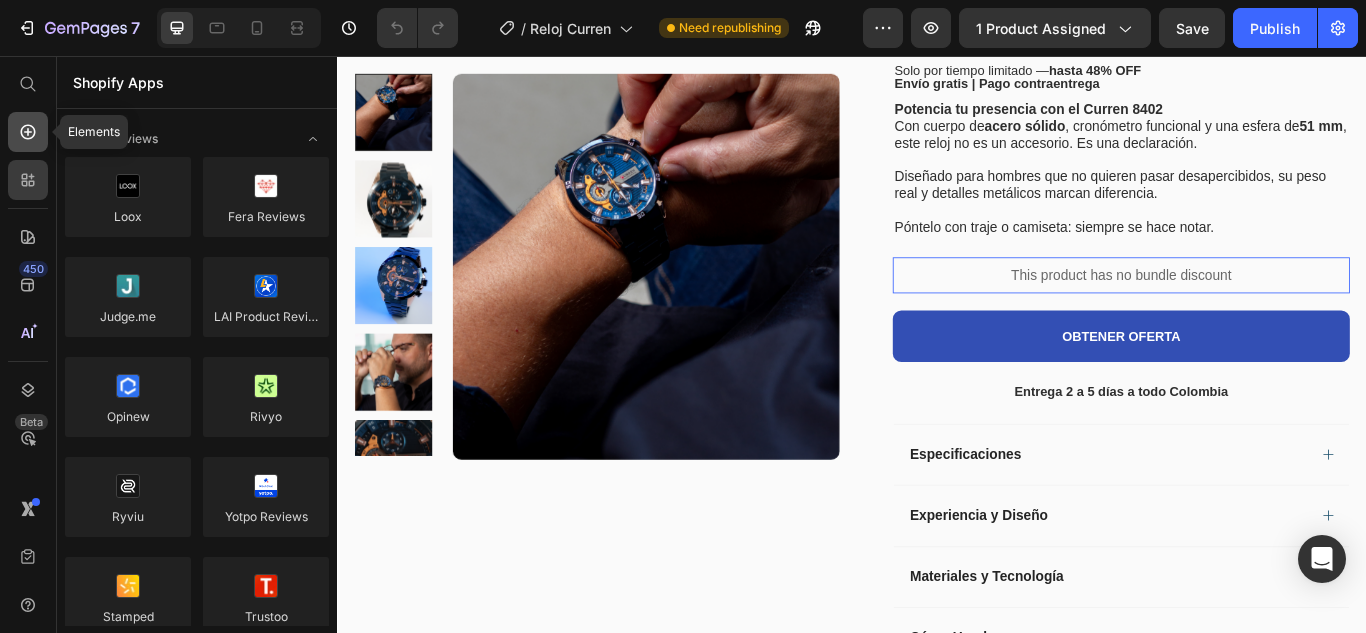 click 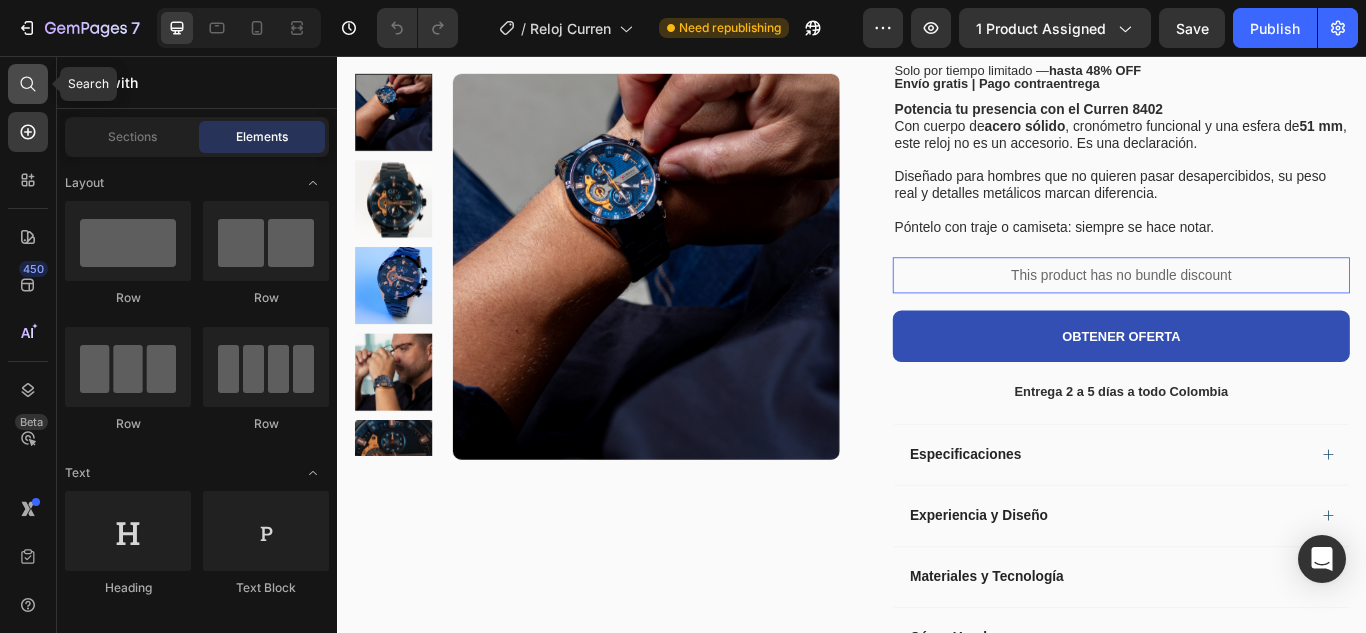click 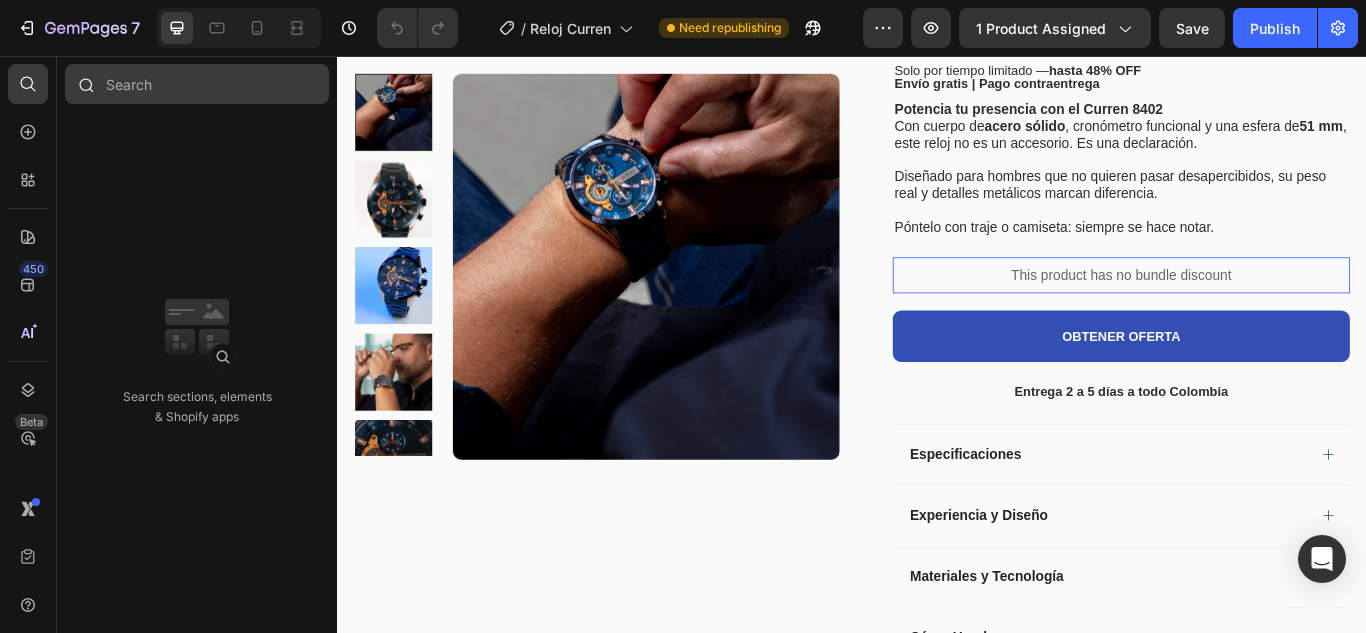 click at bounding box center (197, 84) 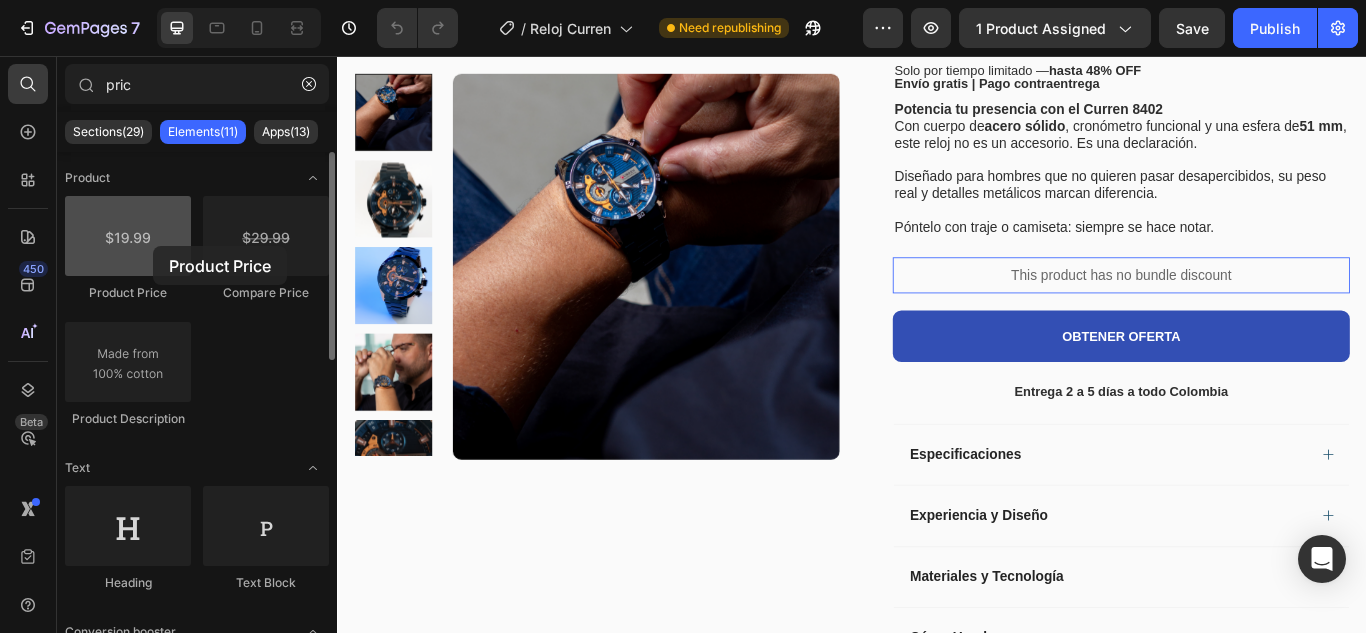 click at bounding box center (128, 236) 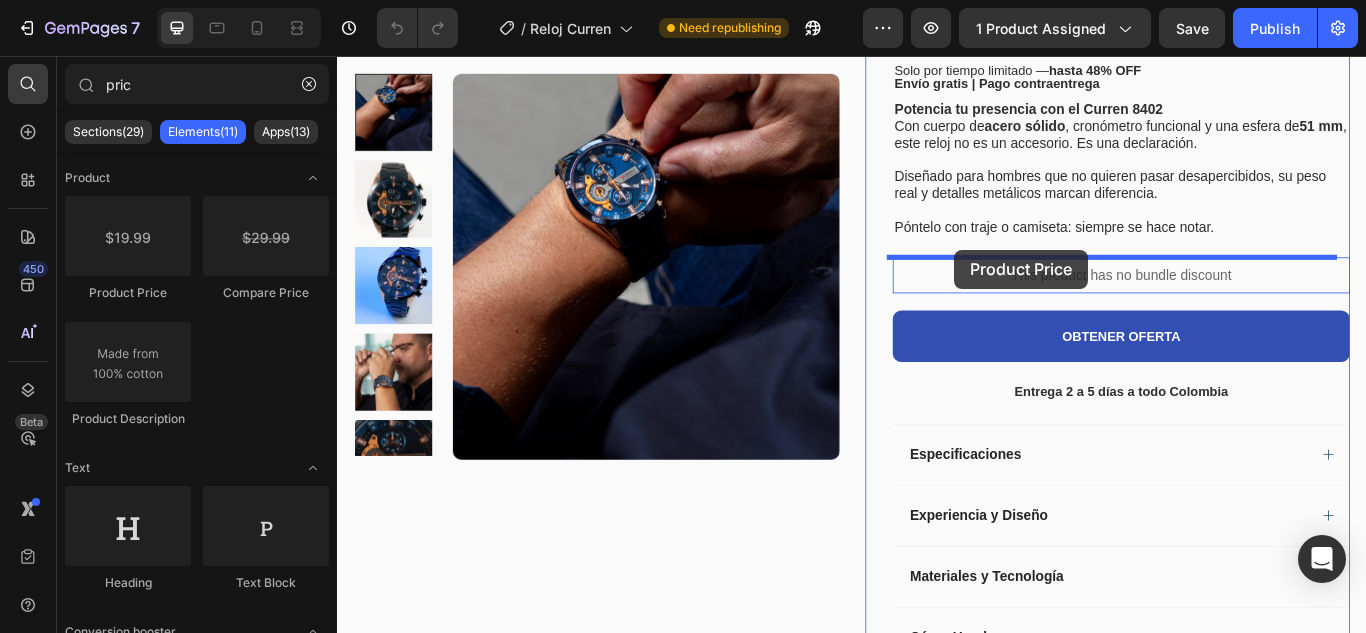 drag, startPoint x: 490, startPoint y: 302, endPoint x: 1055, endPoint y: 282, distance: 565.3539 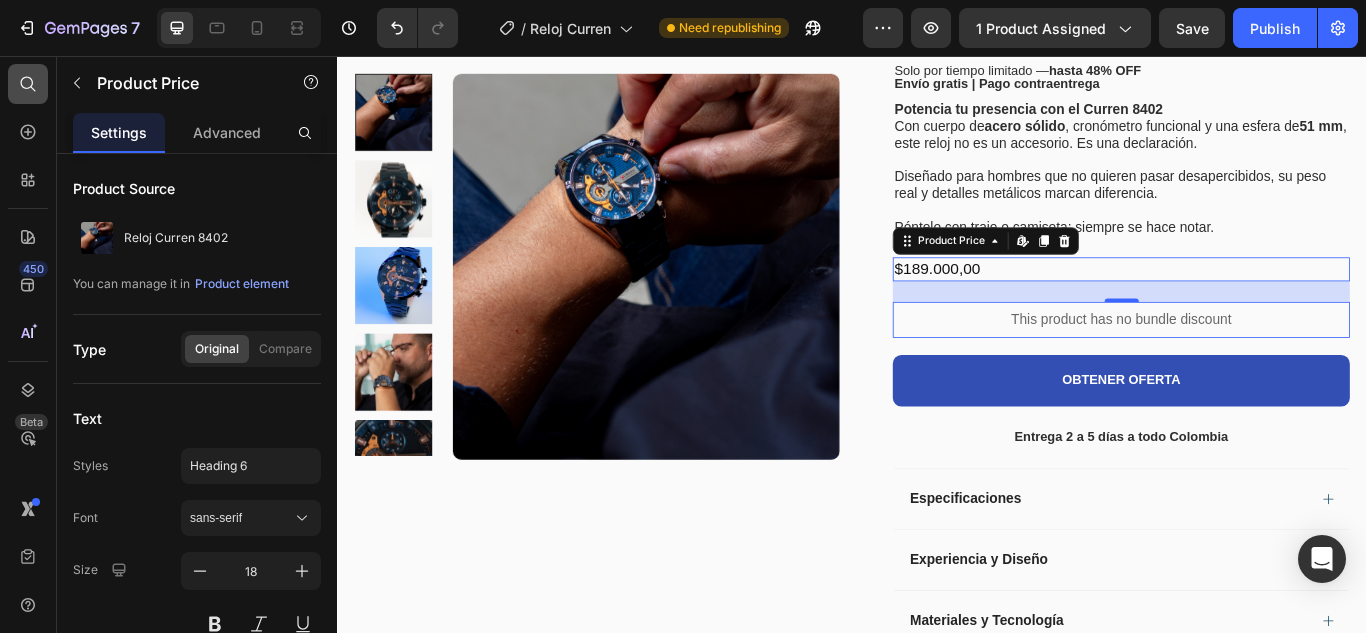 click 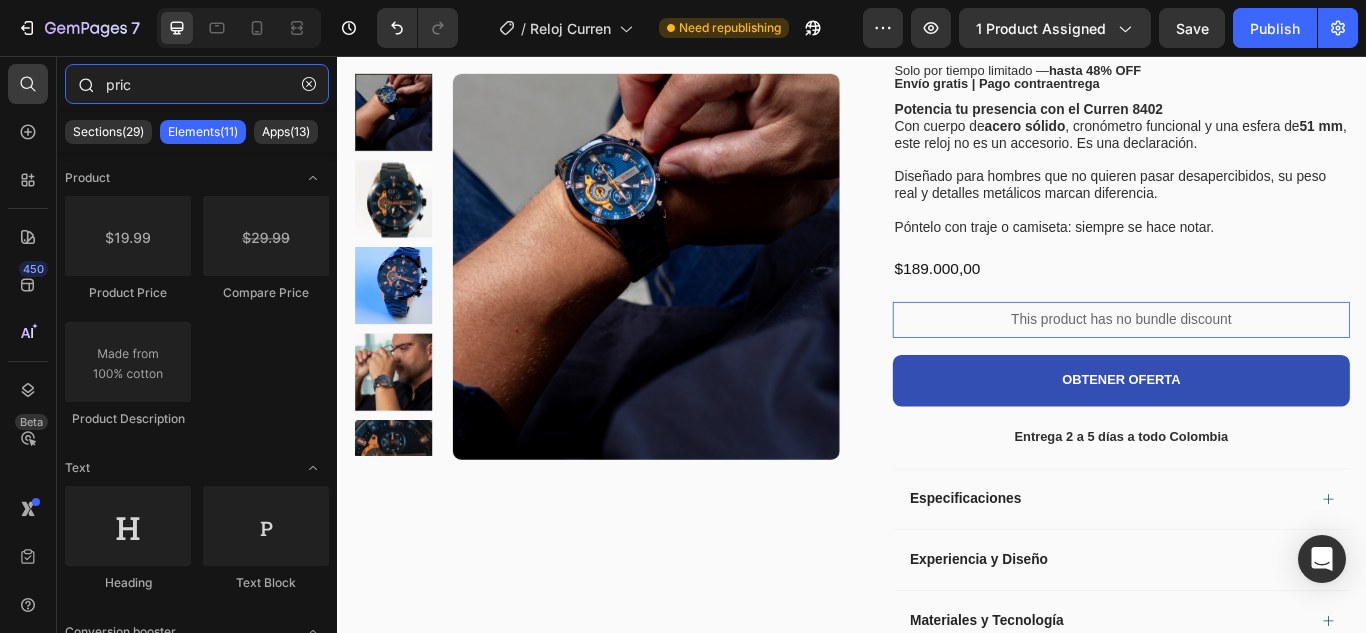 click on "pric" at bounding box center [197, 84] 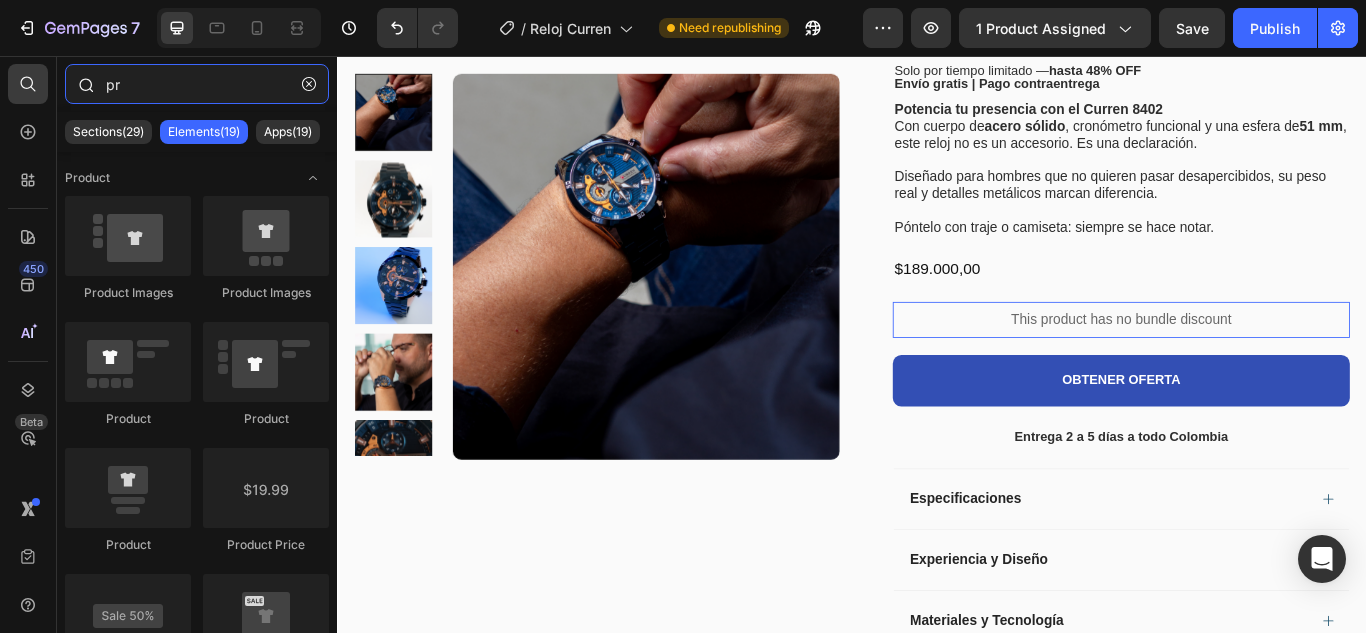 type on "p" 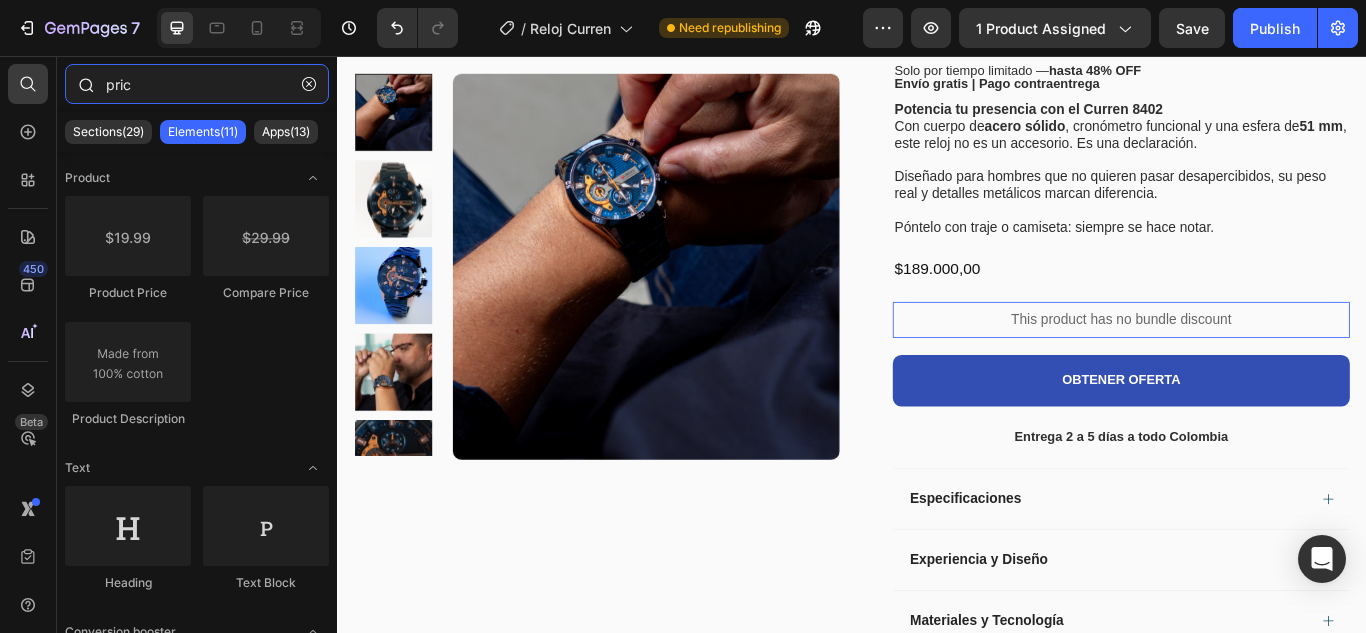 type on "price" 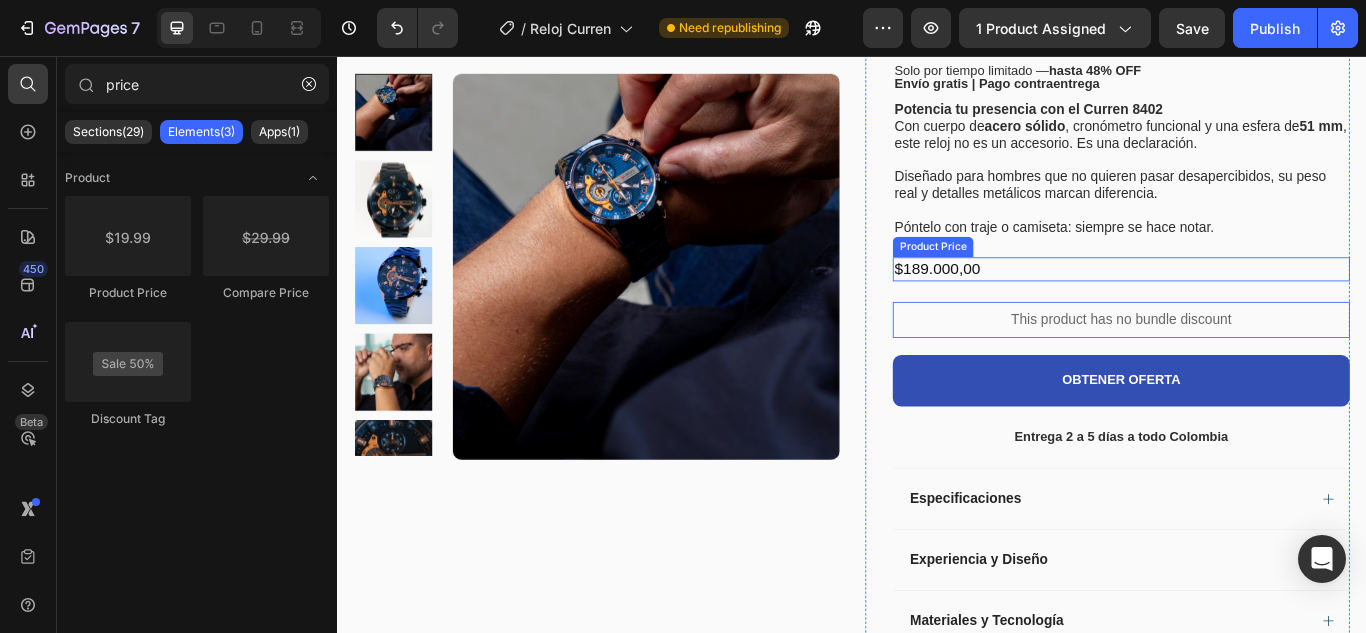 click on "$189.000,00" at bounding box center (1250, 304) 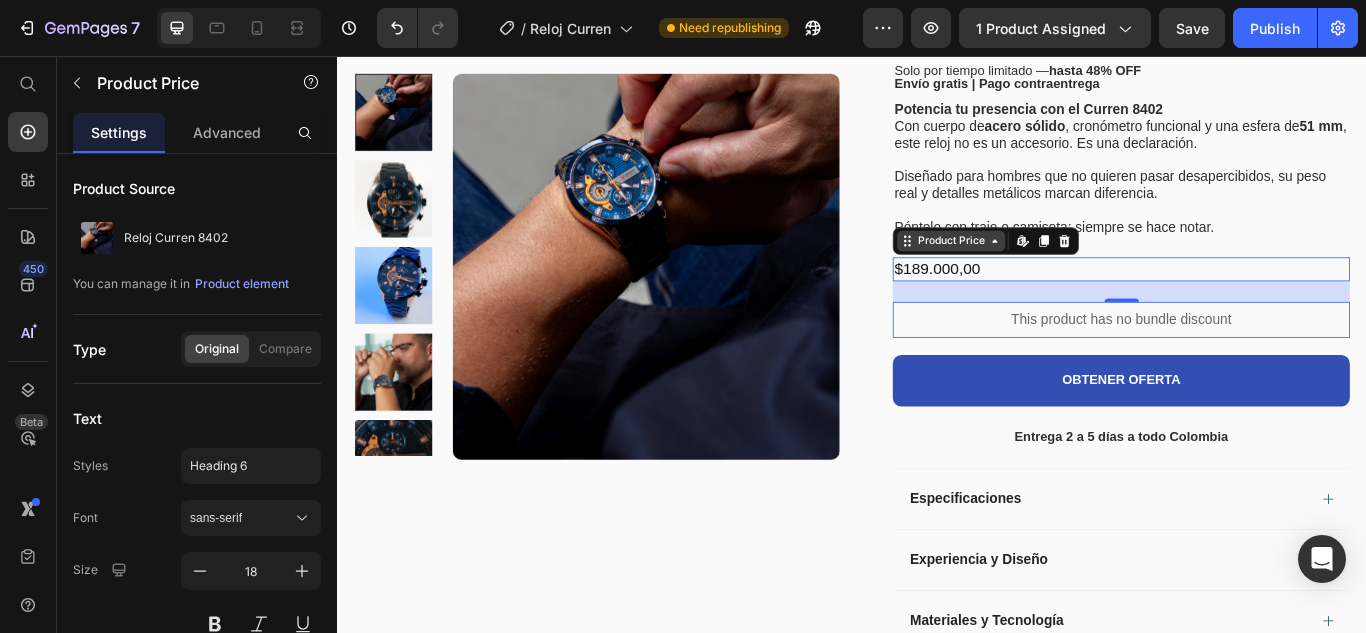 click on "Product Price" at bounding box center (1052, 272) 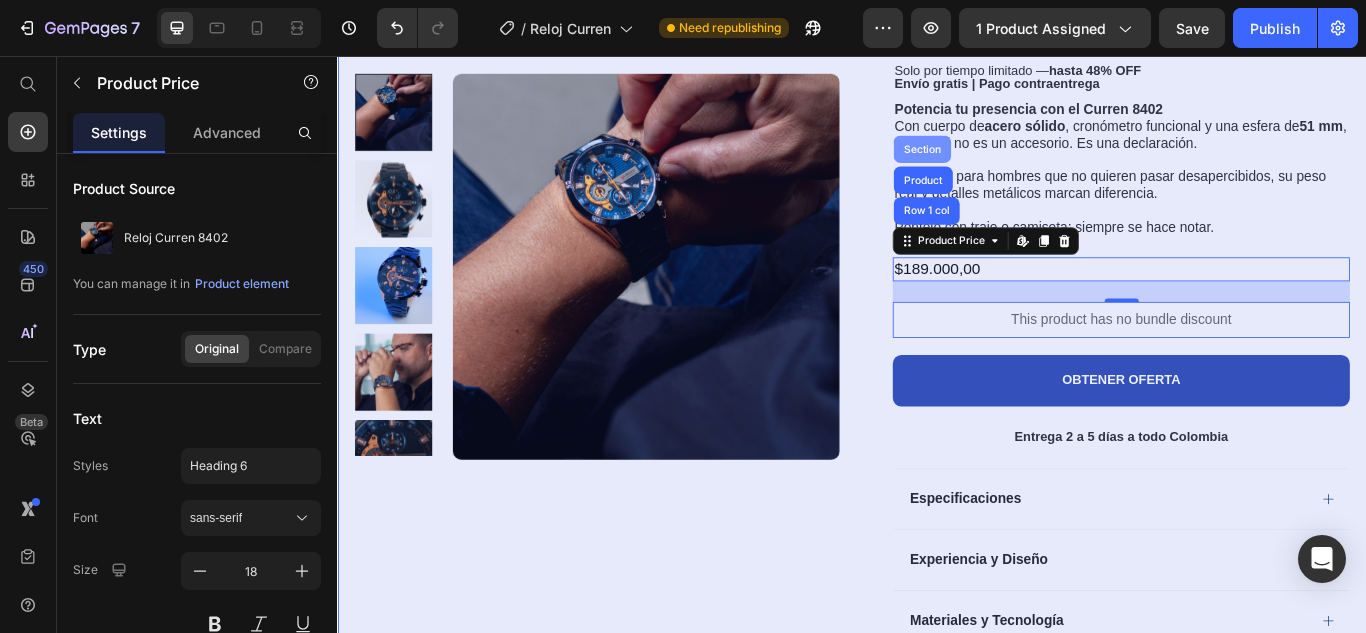 click on "Section" at bounding box center [1018, 165] 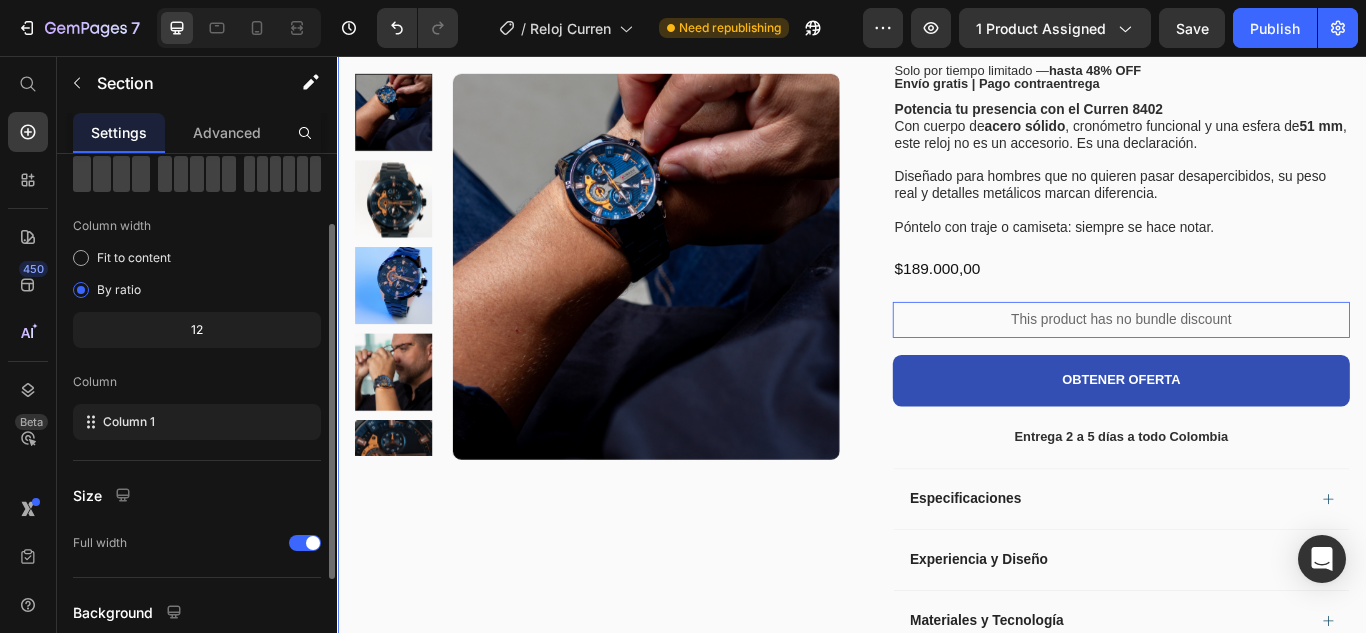 scroll, scrollTop: 272, scrollLeft: 0, axis: vertical 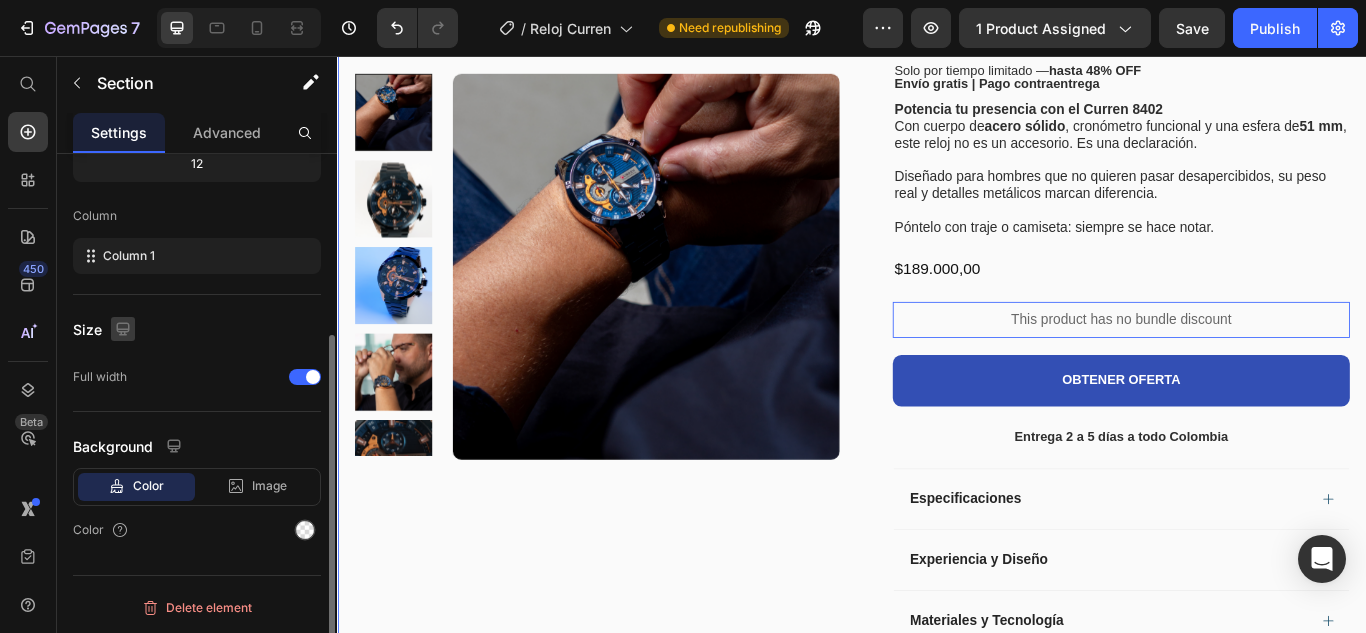 click 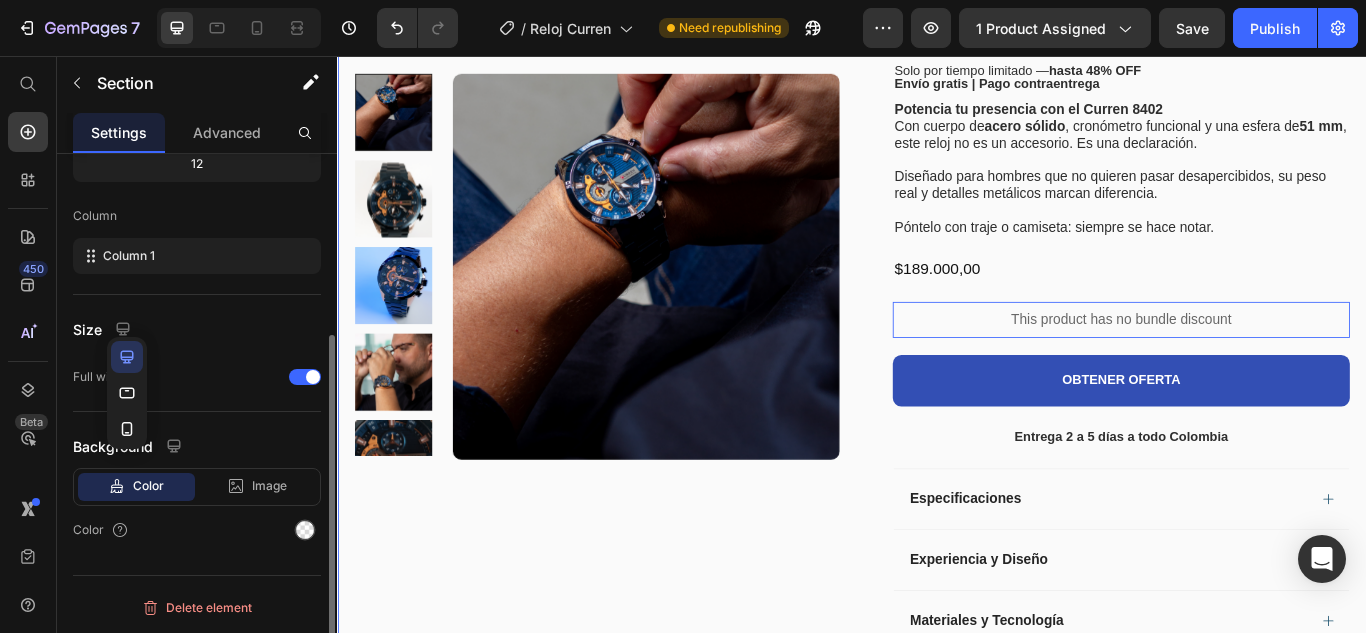 click on "Size" at bounding box center (87, 329) 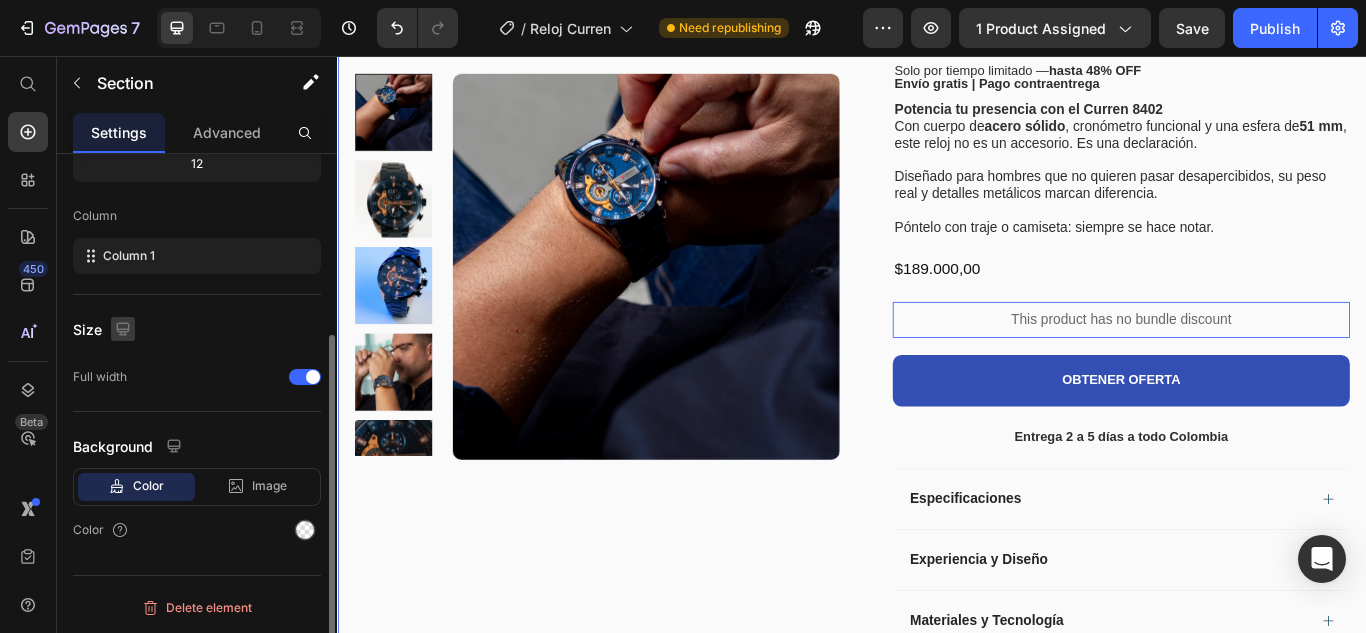 click 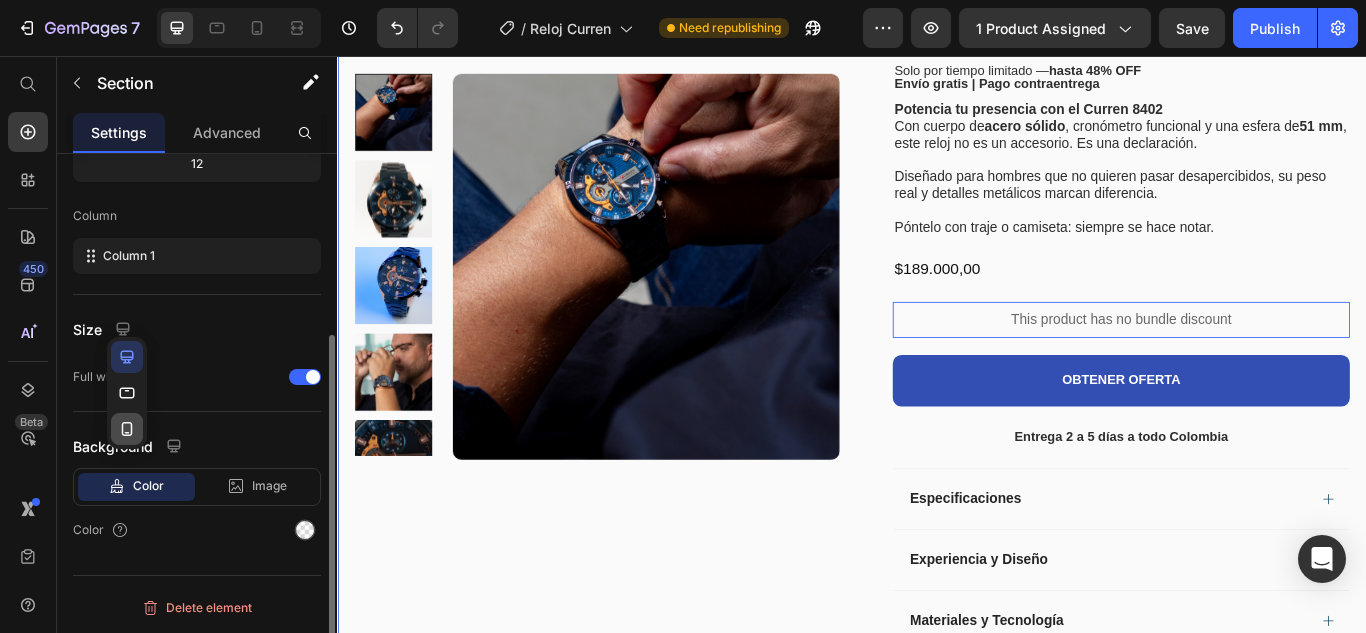 click 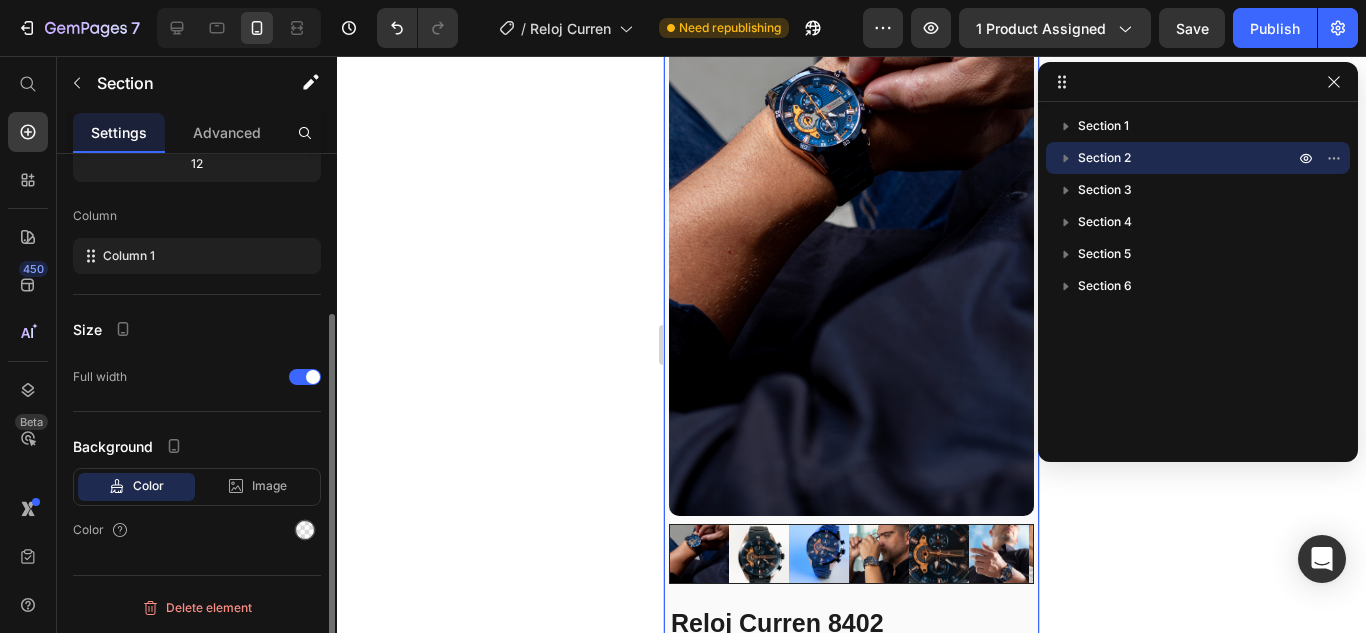 scroll, scrollTop: 228, scrollLeft: 0, axis: vertical 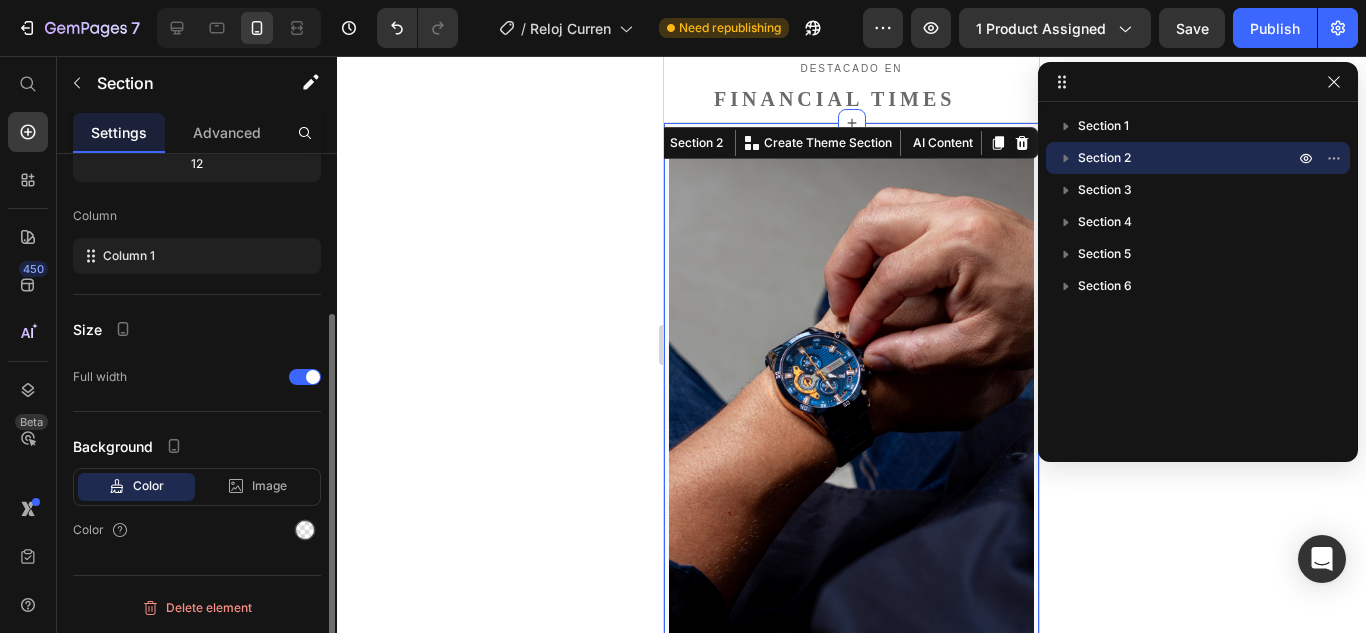 click 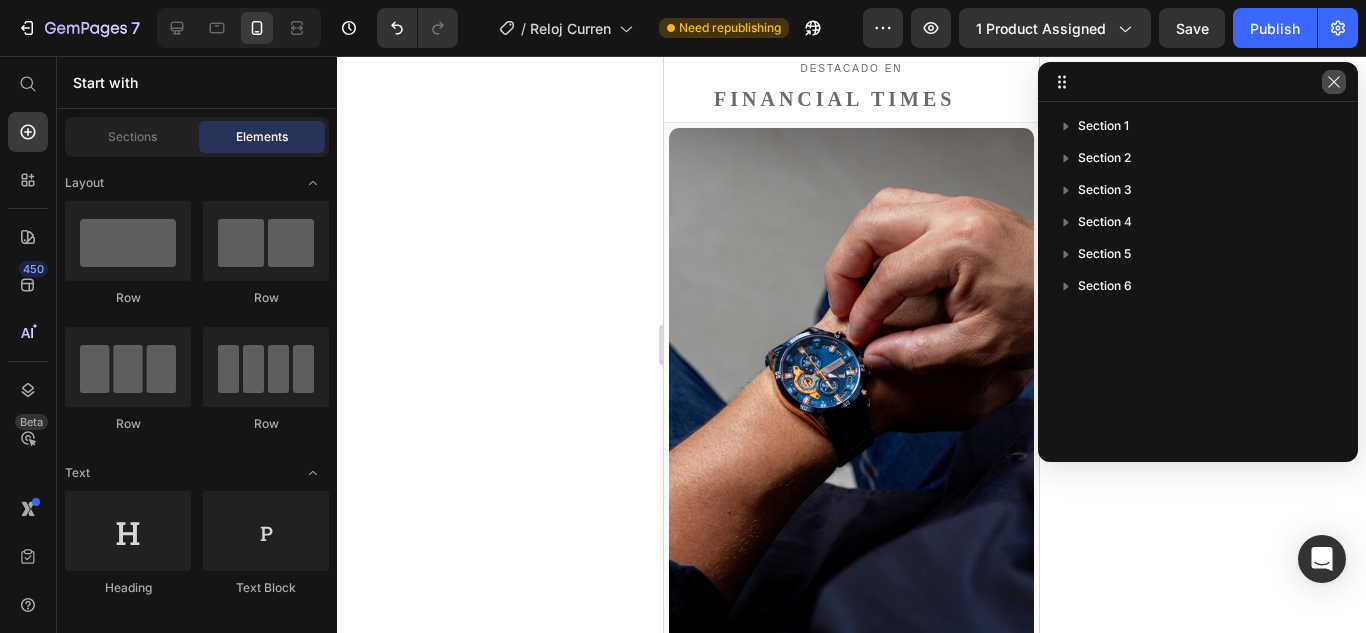 click 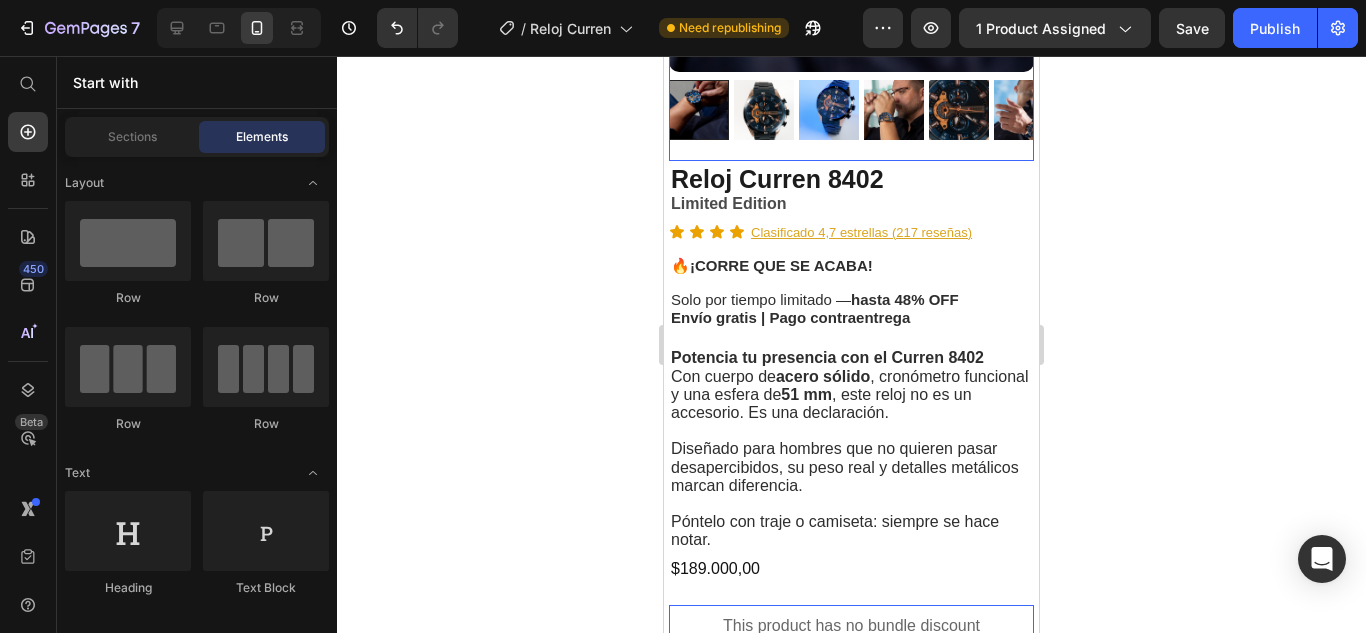 scroll, scrollTop: 873, scrollLeft: 0, axis: vertical 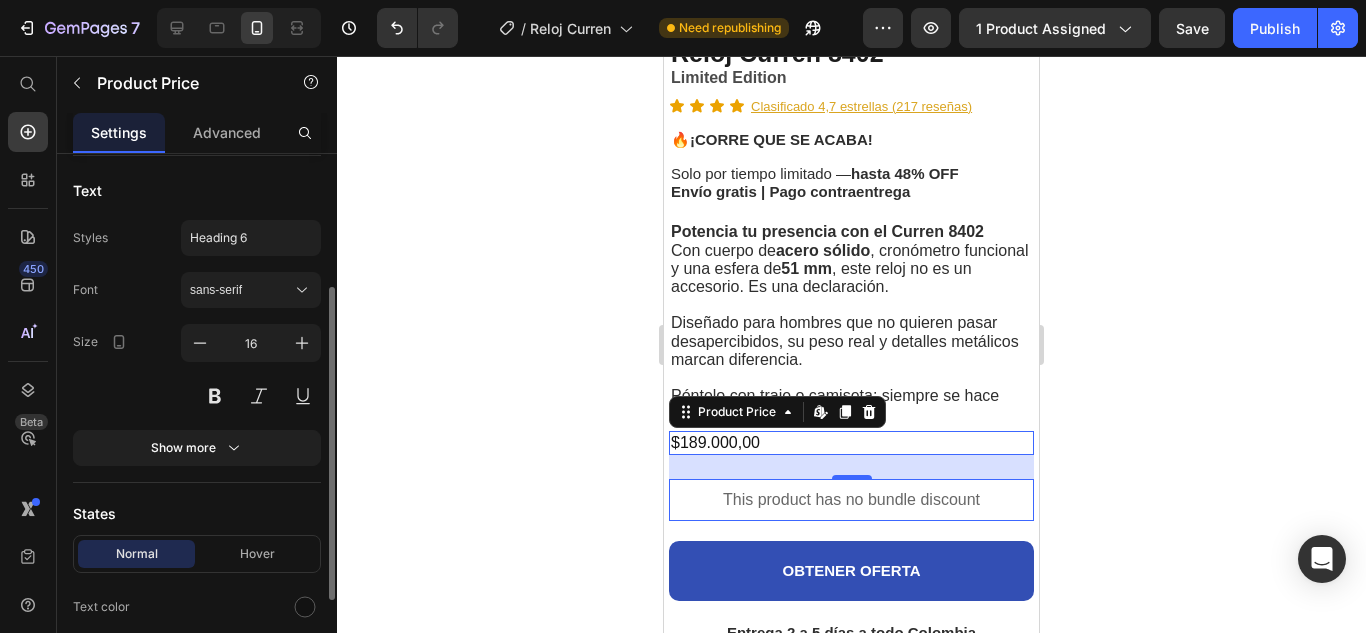 click on "$189.000,00" at bounding box center [851, 443] 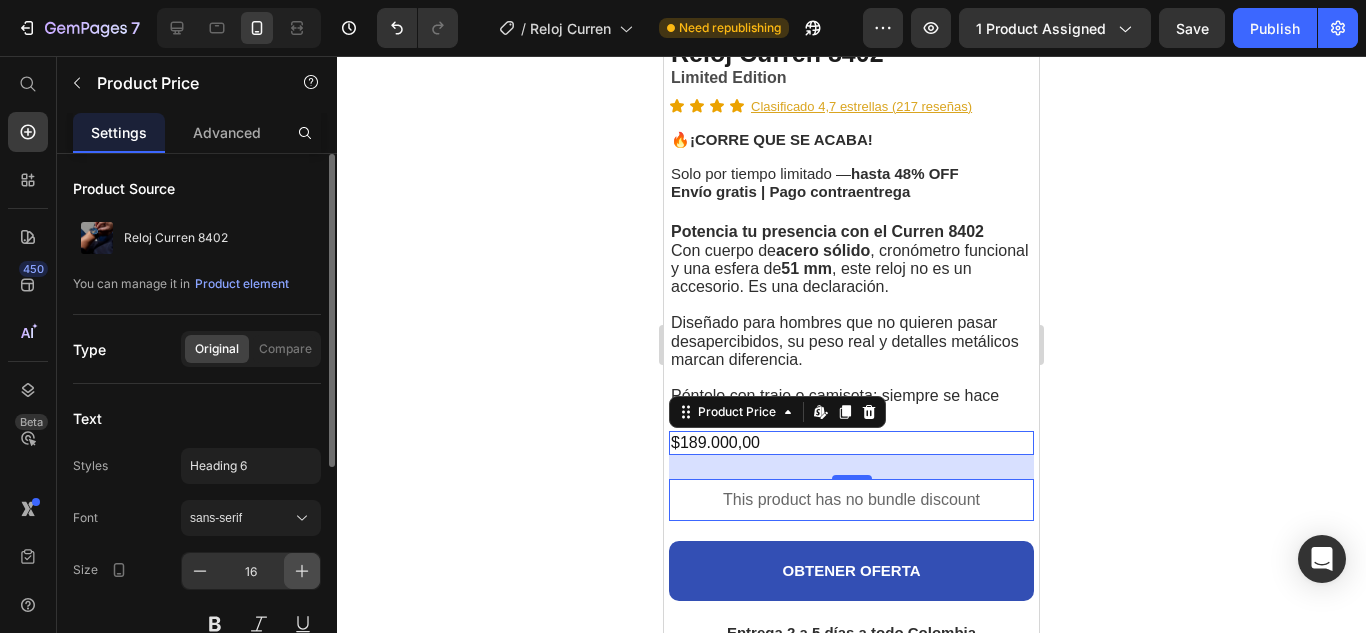click 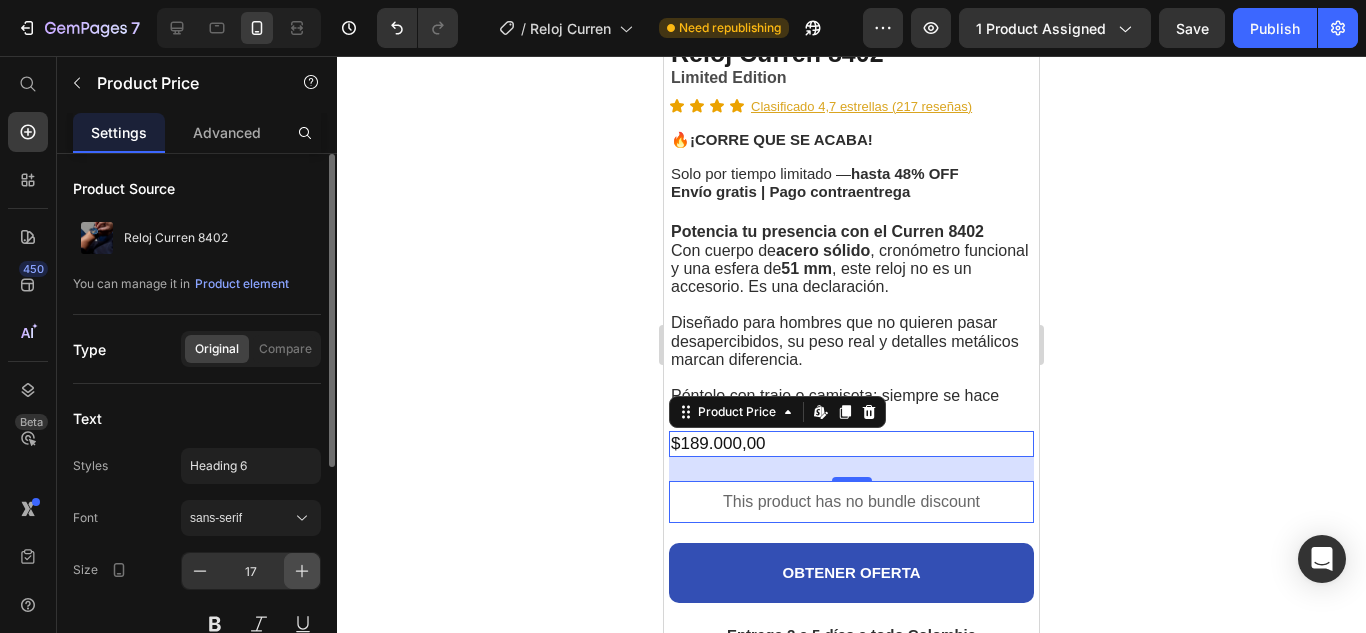 click 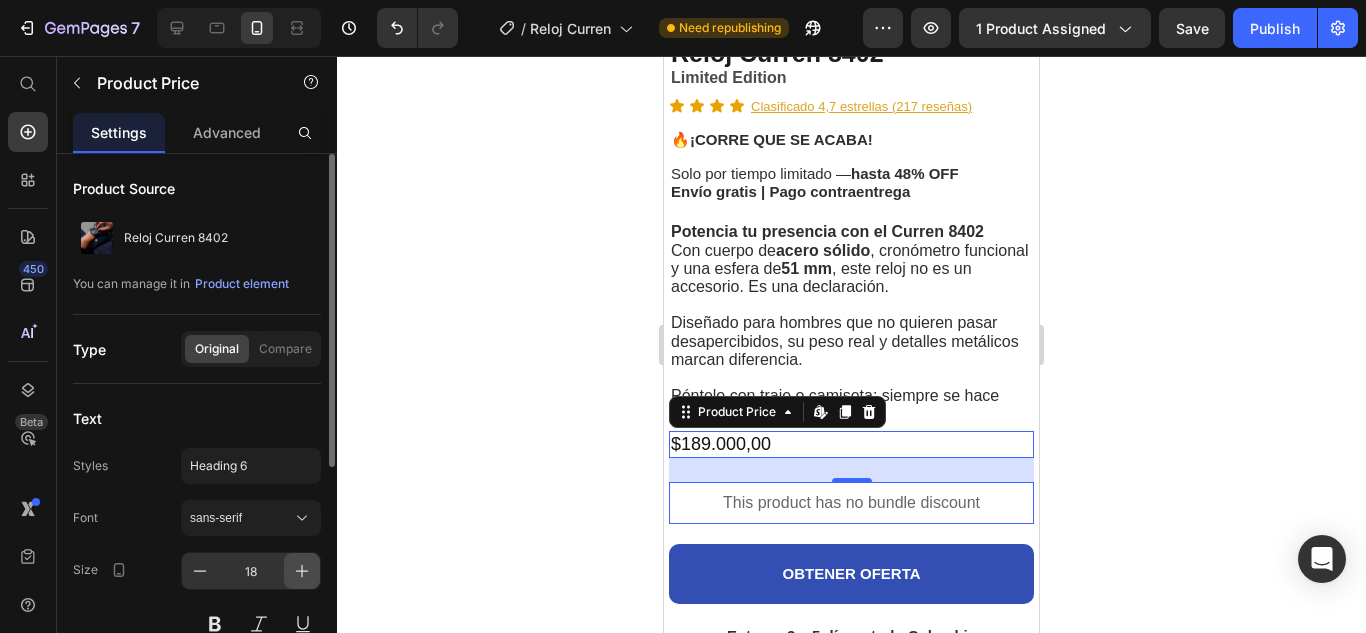 click 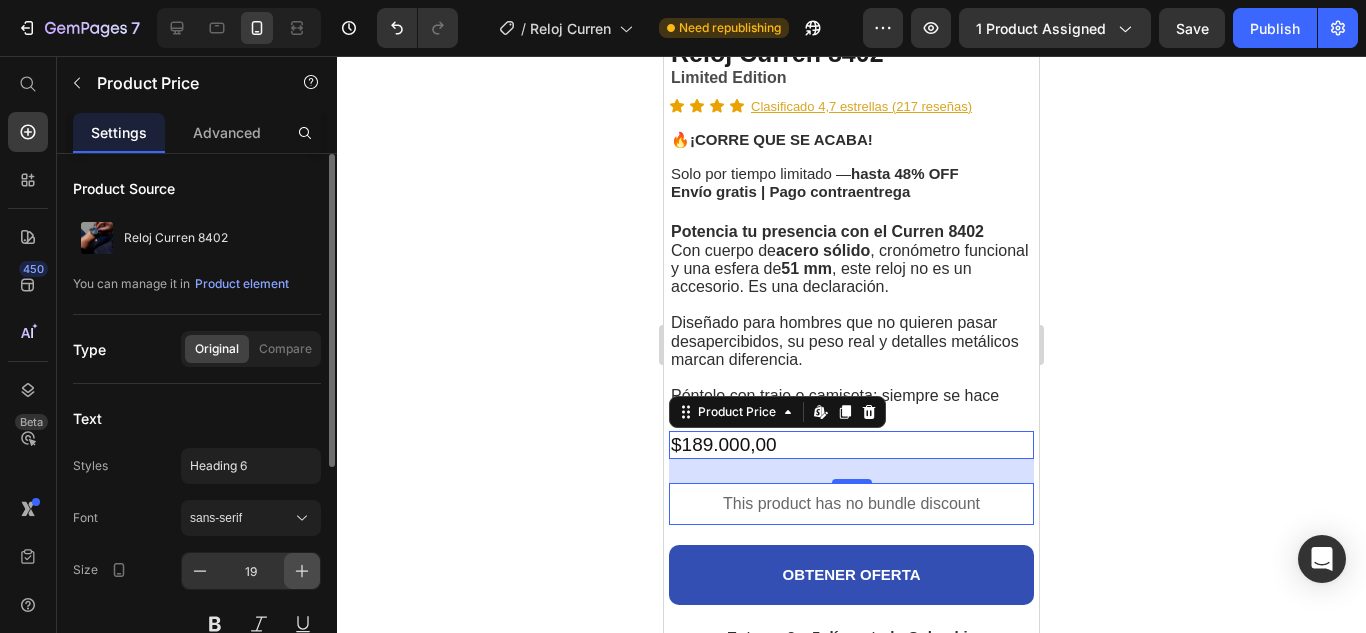 click 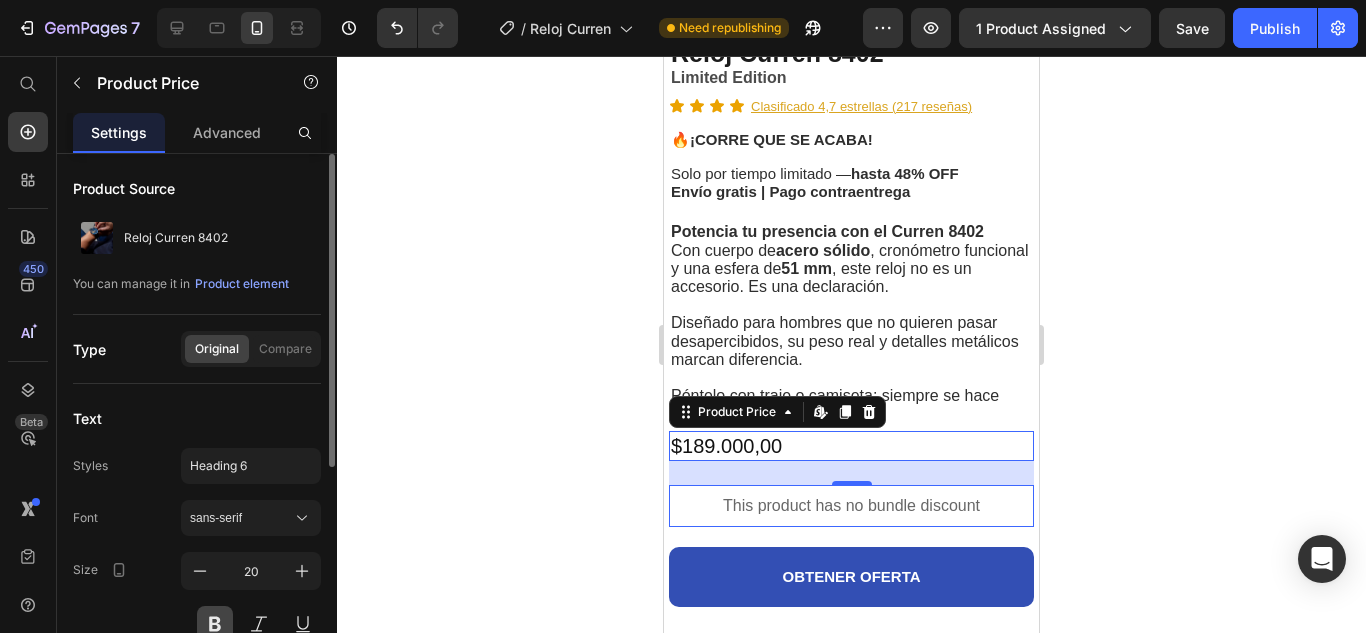 click at bounding box center (215, 624) 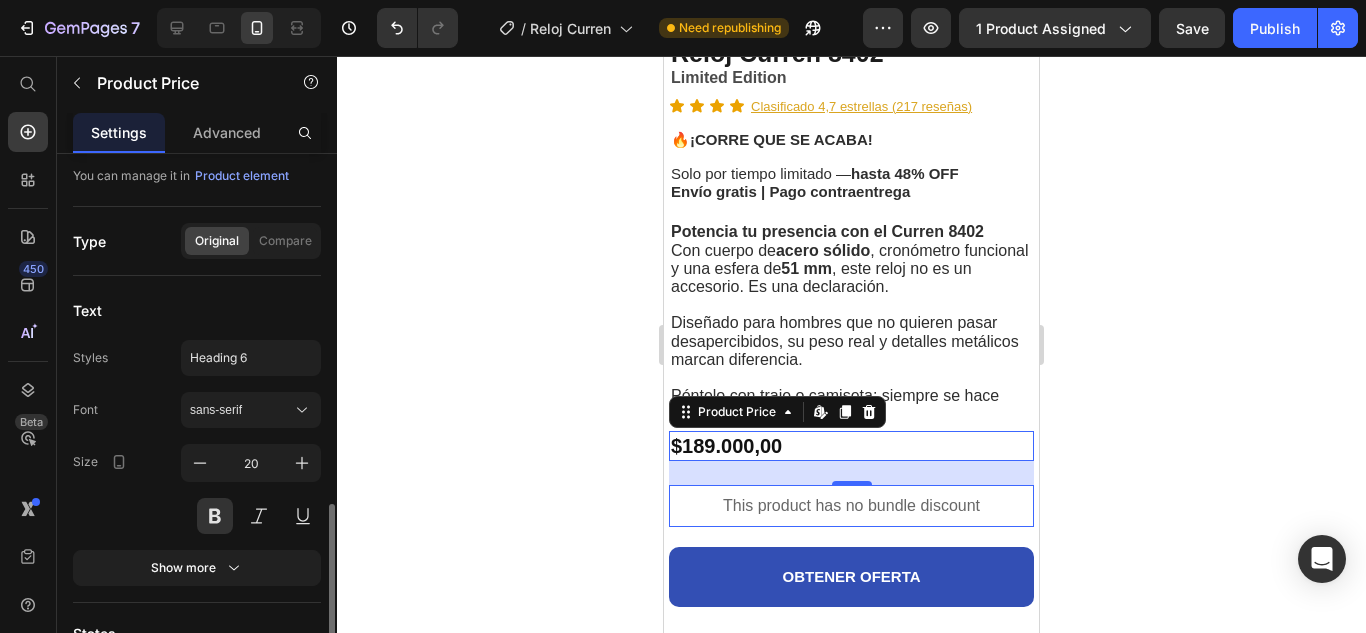 scroll, scrollTop: 0, scrollLeft: 0, axis: both 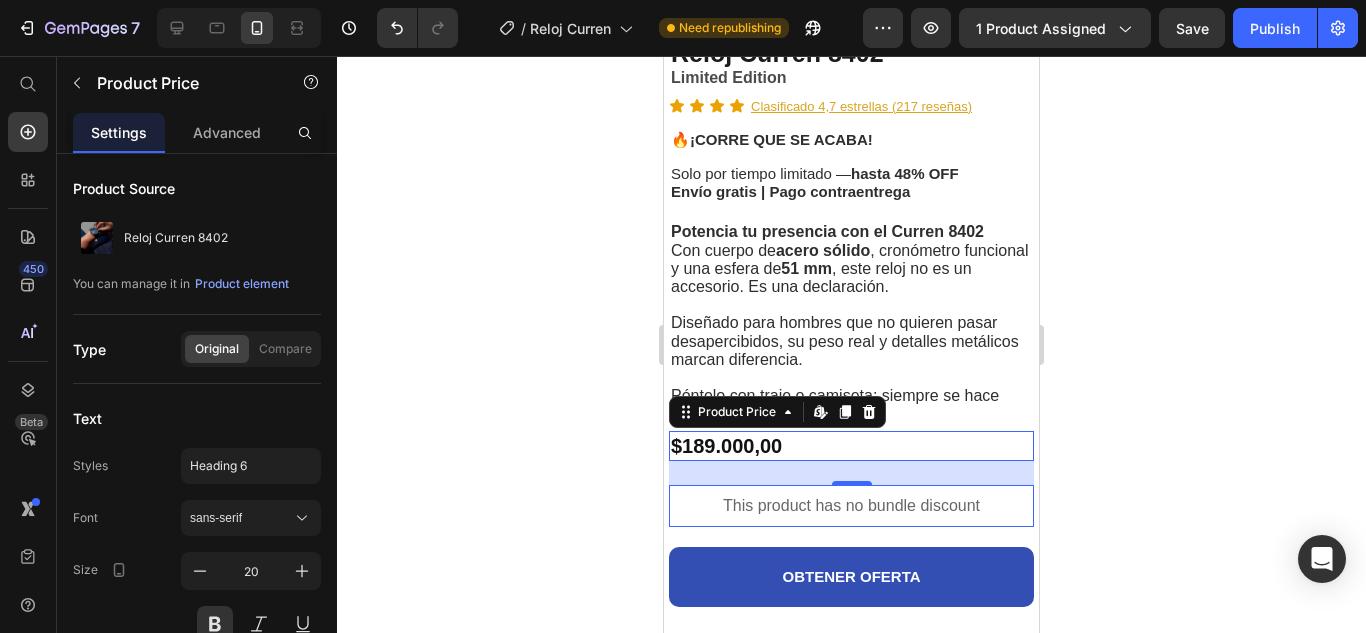 click on "$189.000,00" at bounding box center (851, 446) 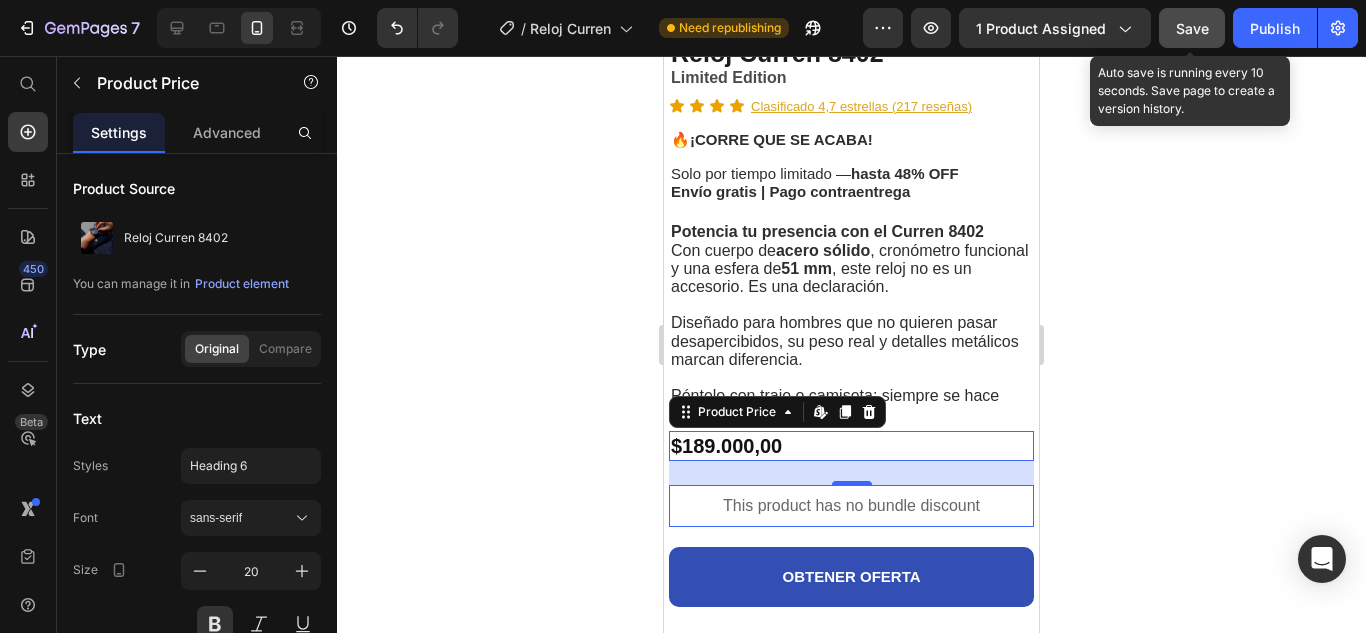 click on "Save" at bounding box center [1192, 28] 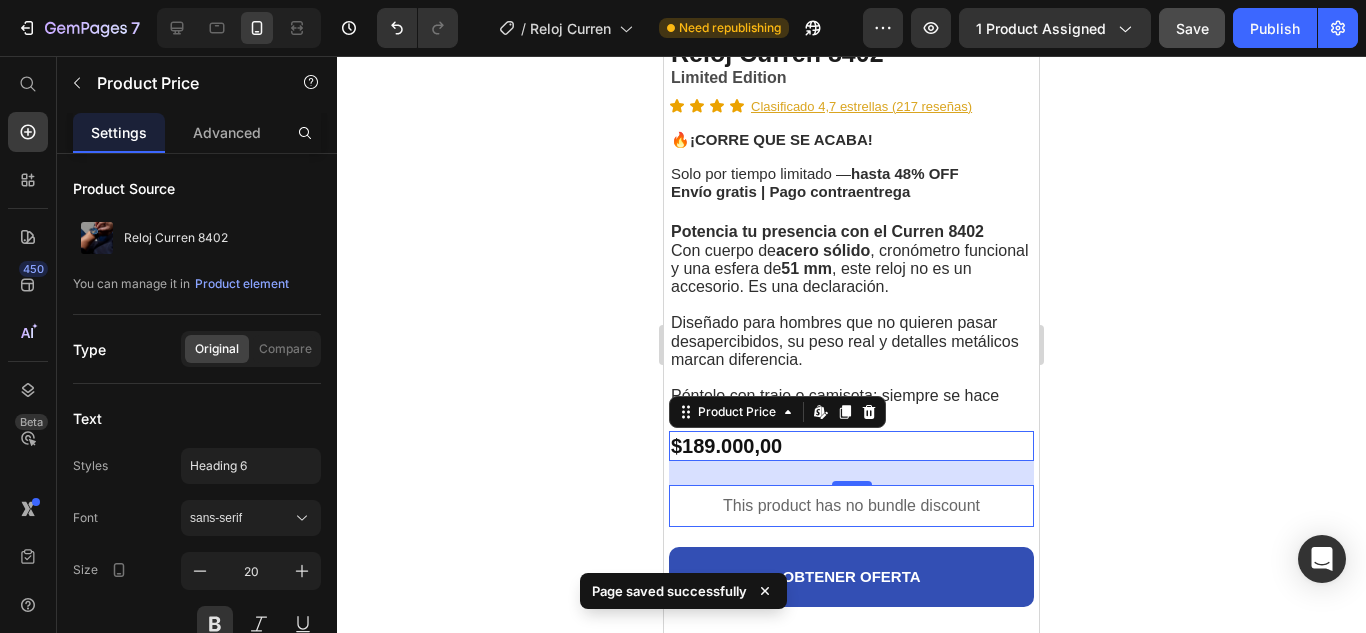 click 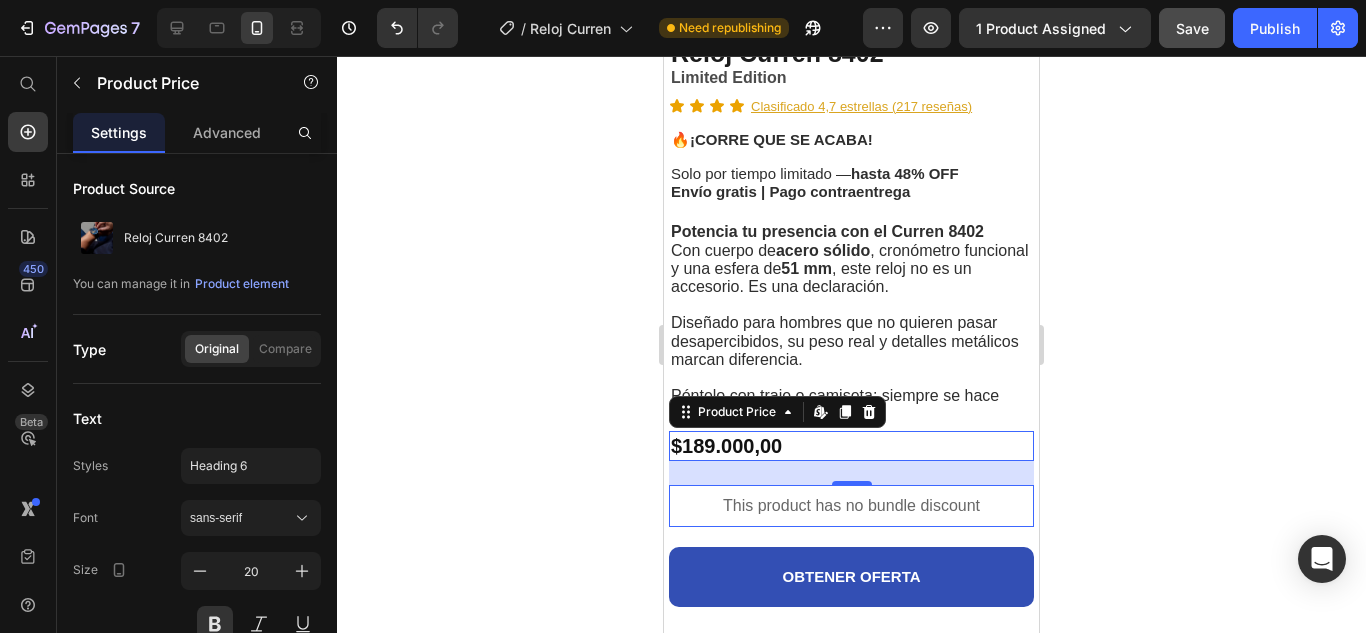 click 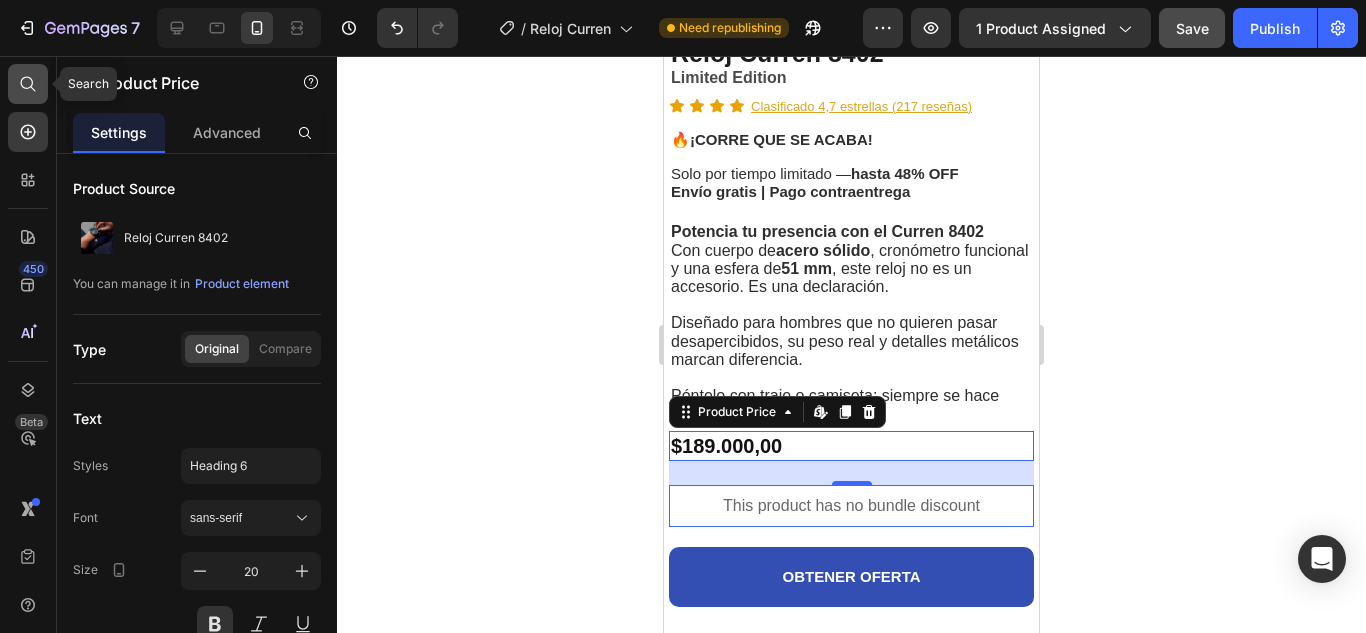 click 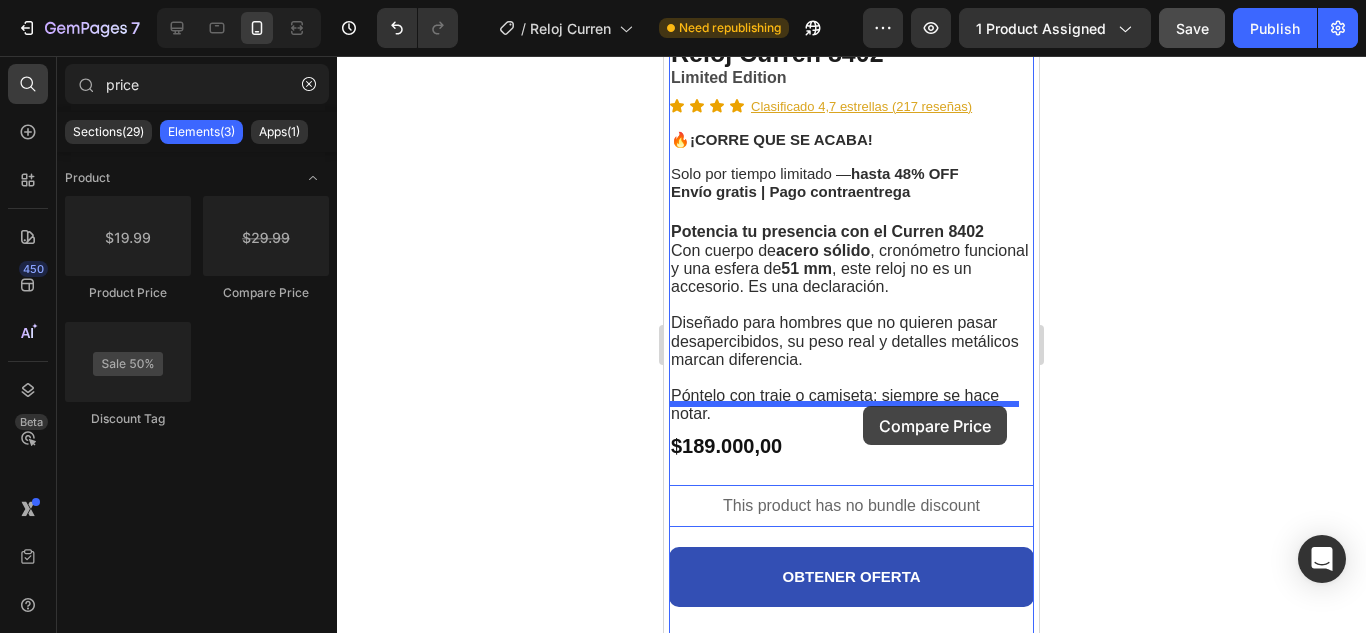 drag, startPoint x: 951, startPoint y: 299, endPoint x: 863, endPoint y: 406, distance: 138.5388 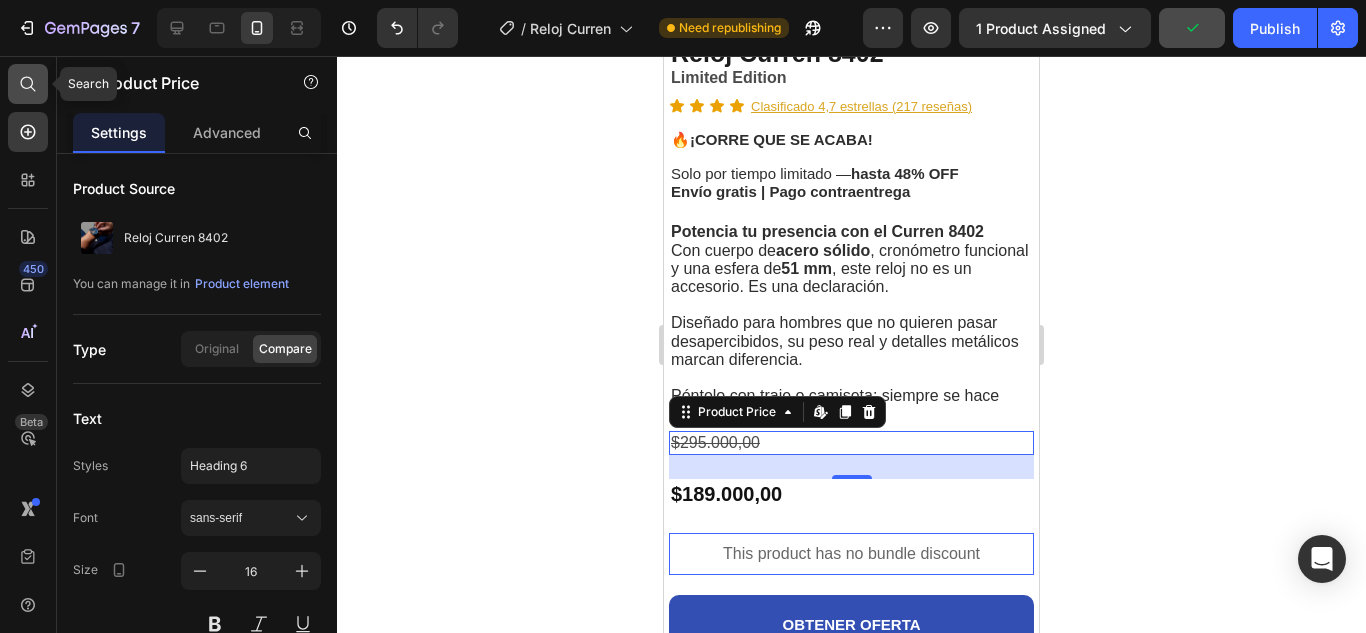 click 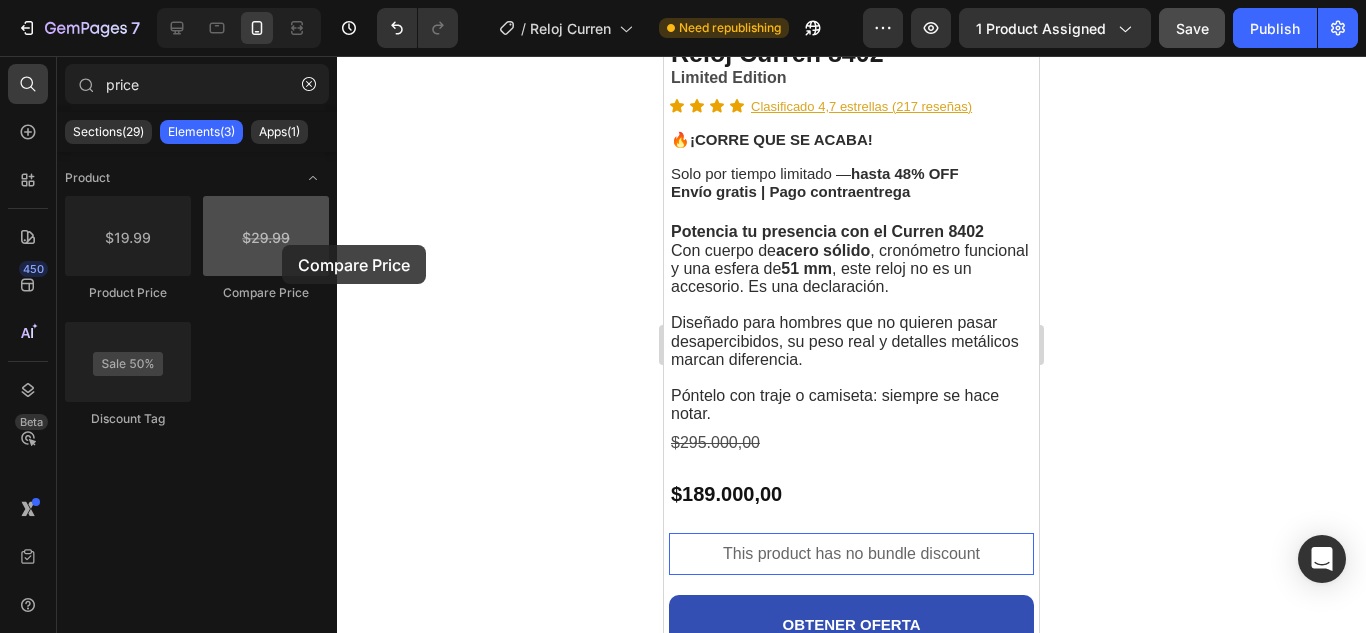 click at bounding box center [266, 236] 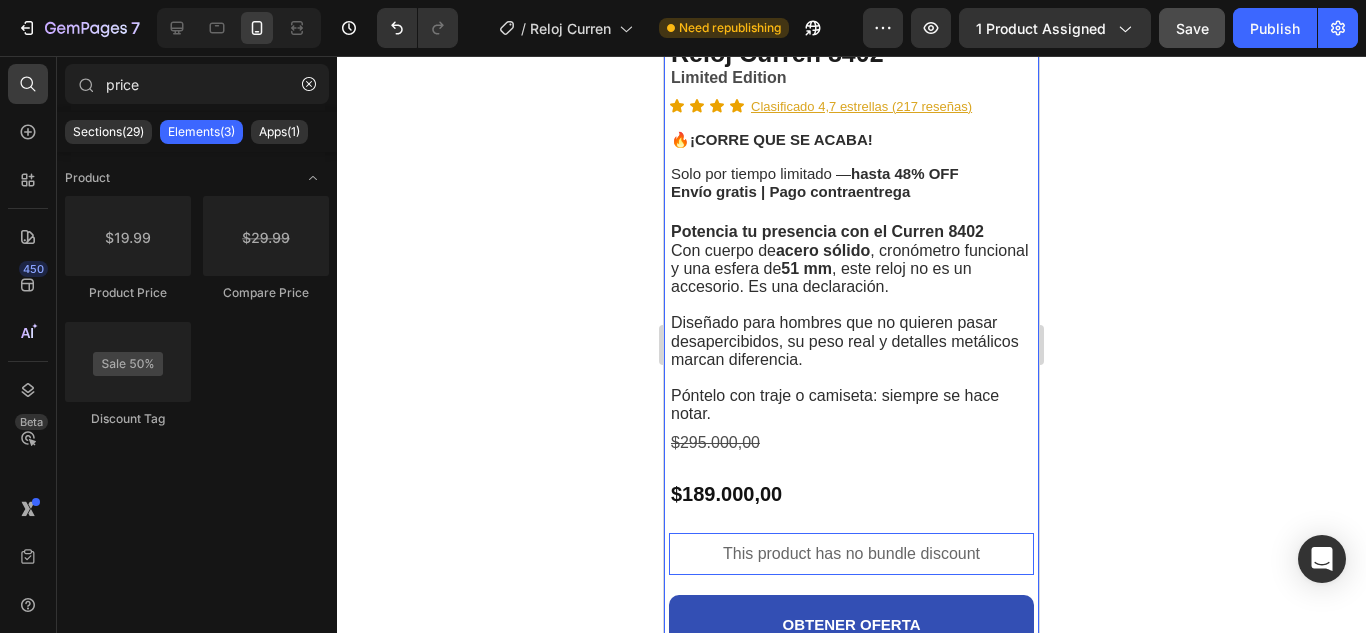 click 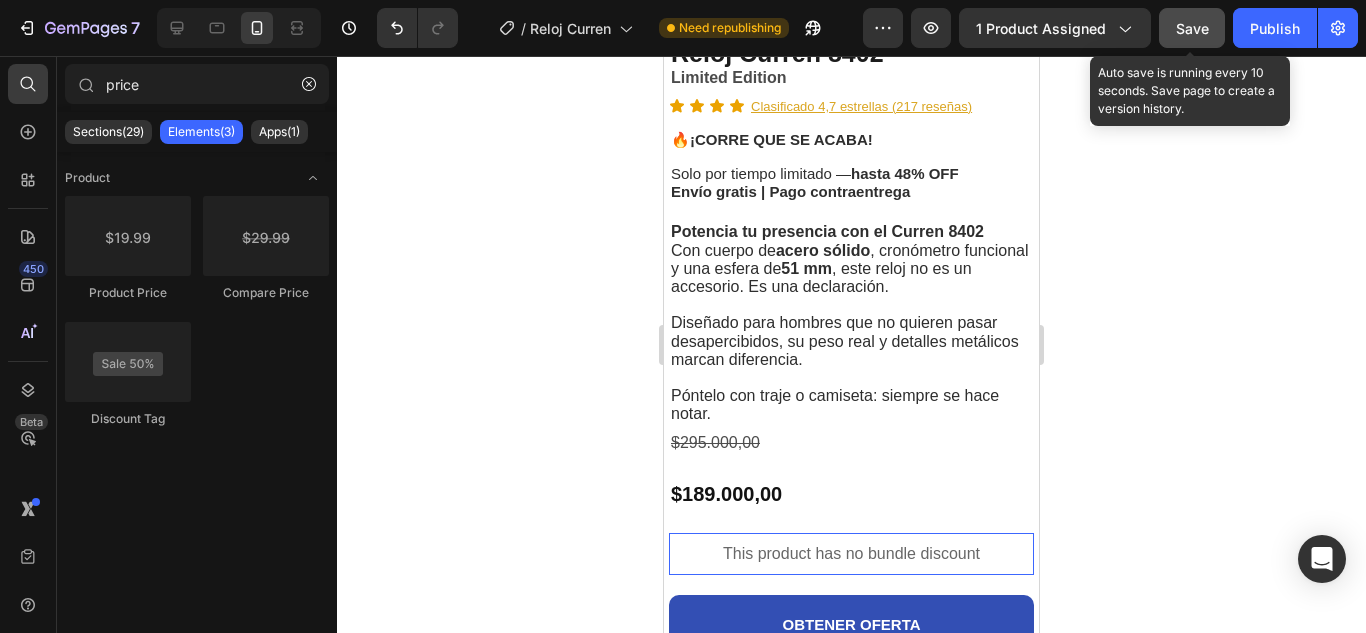 click on "Save" 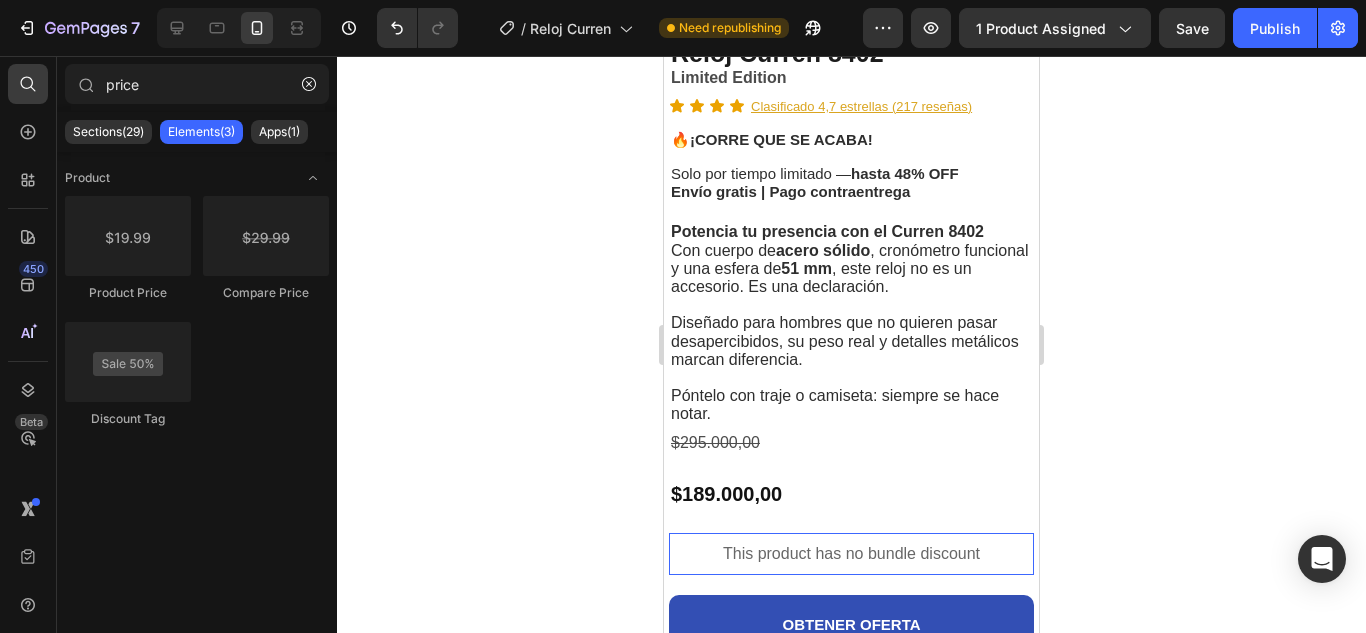 click 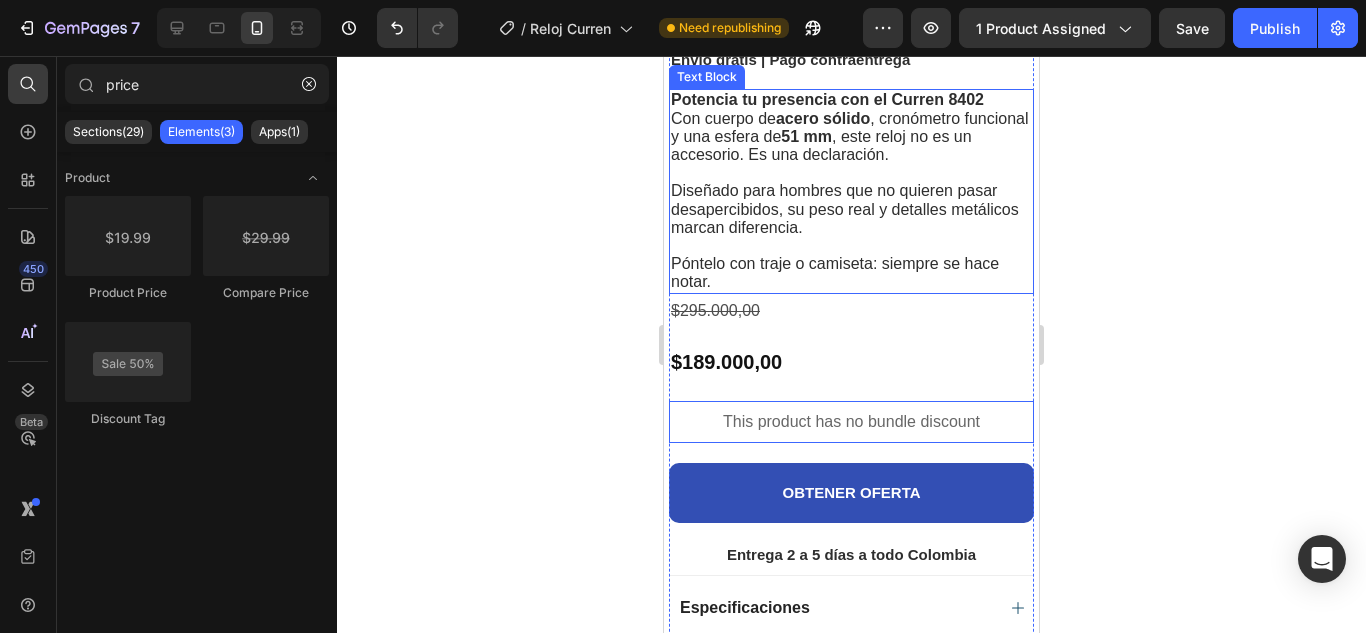 scroll, scrollTop: 999, scrollLeft: 0, axis: vertical 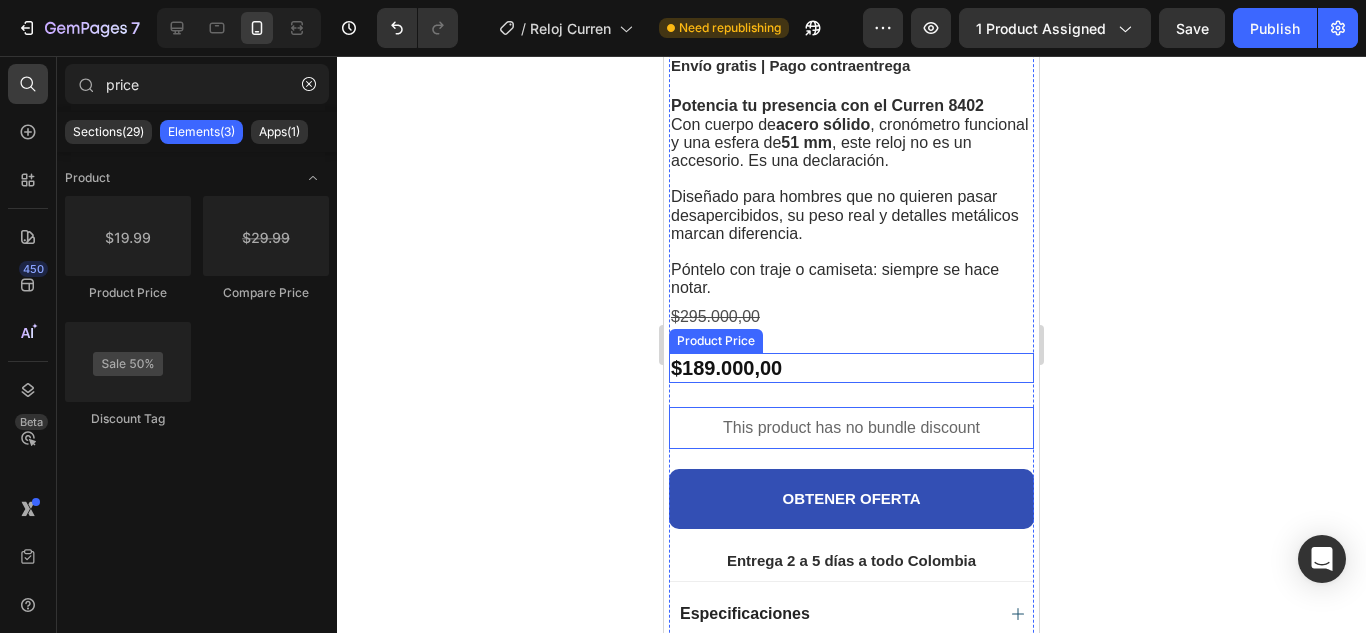 click on "$189.000,00" at bounding box center [851, 368] 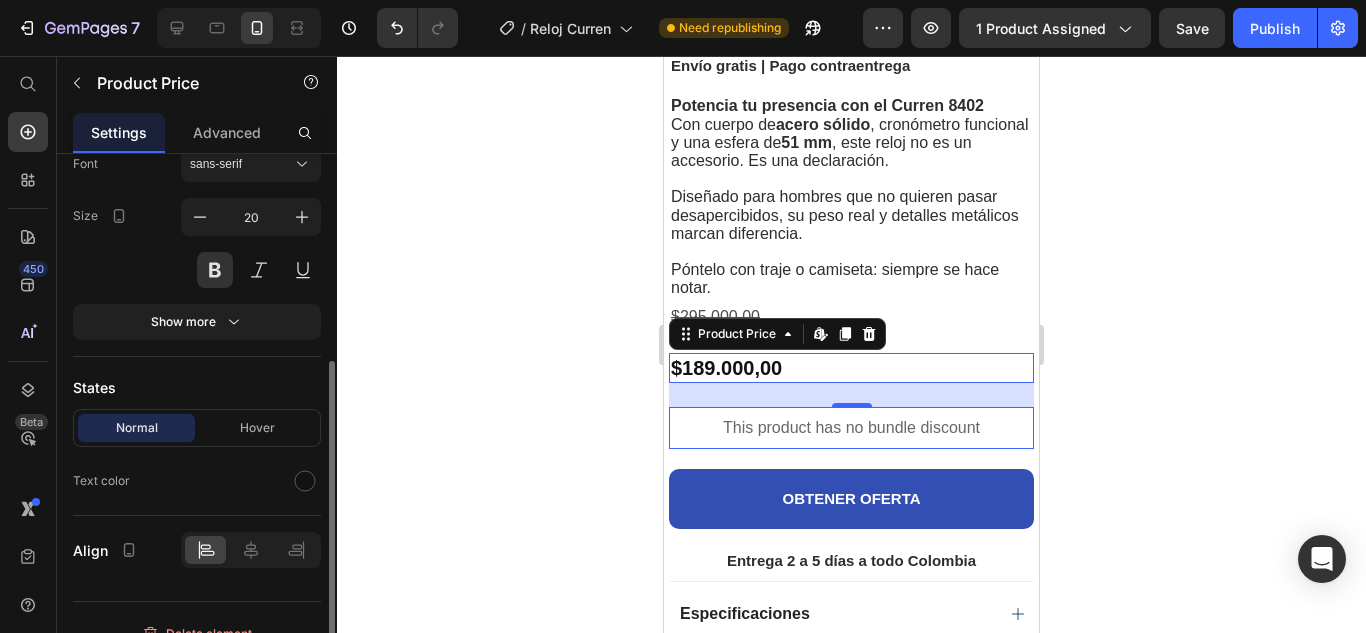 scroll, scrollTop: 380, scrollLeft: 0, axis: vertical 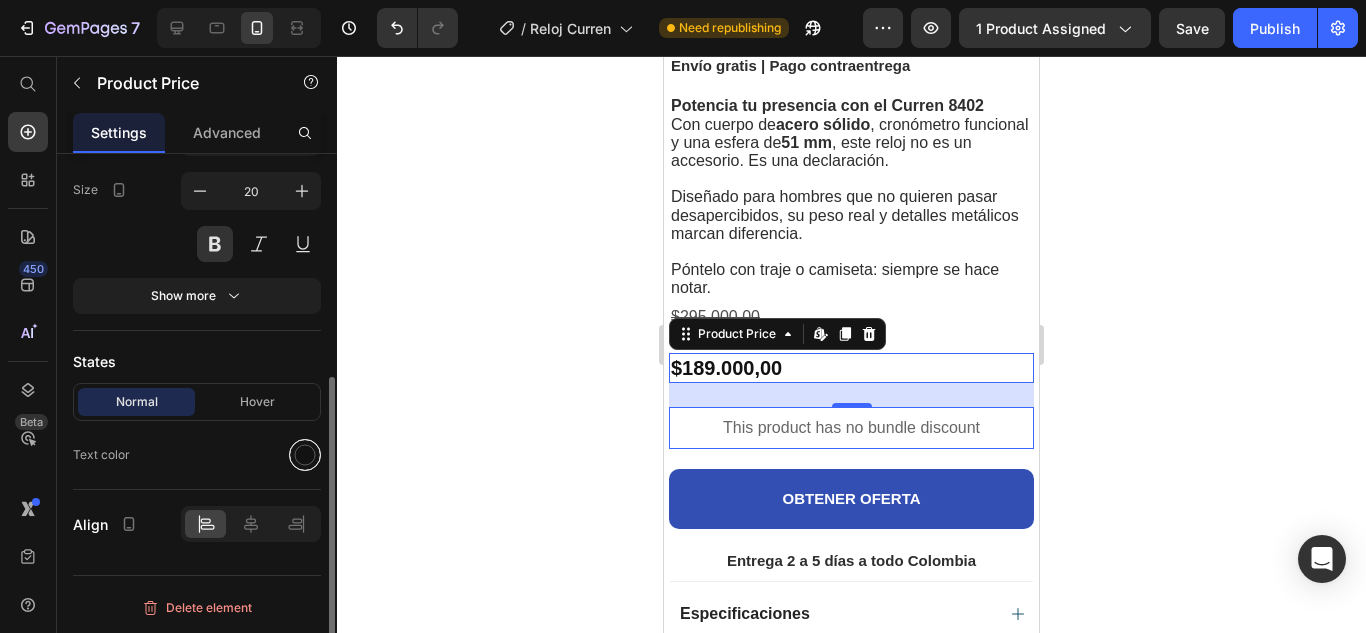 click at bounding box center [305, 455] 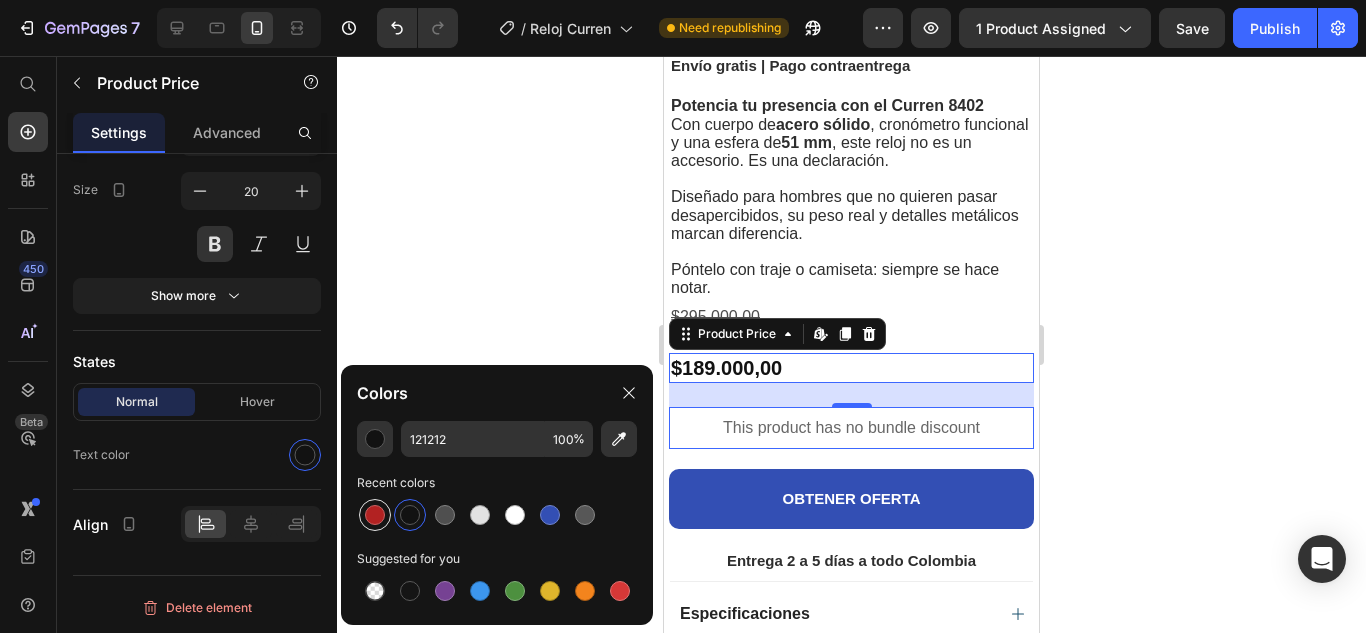 click at bounding box center [375, 515] 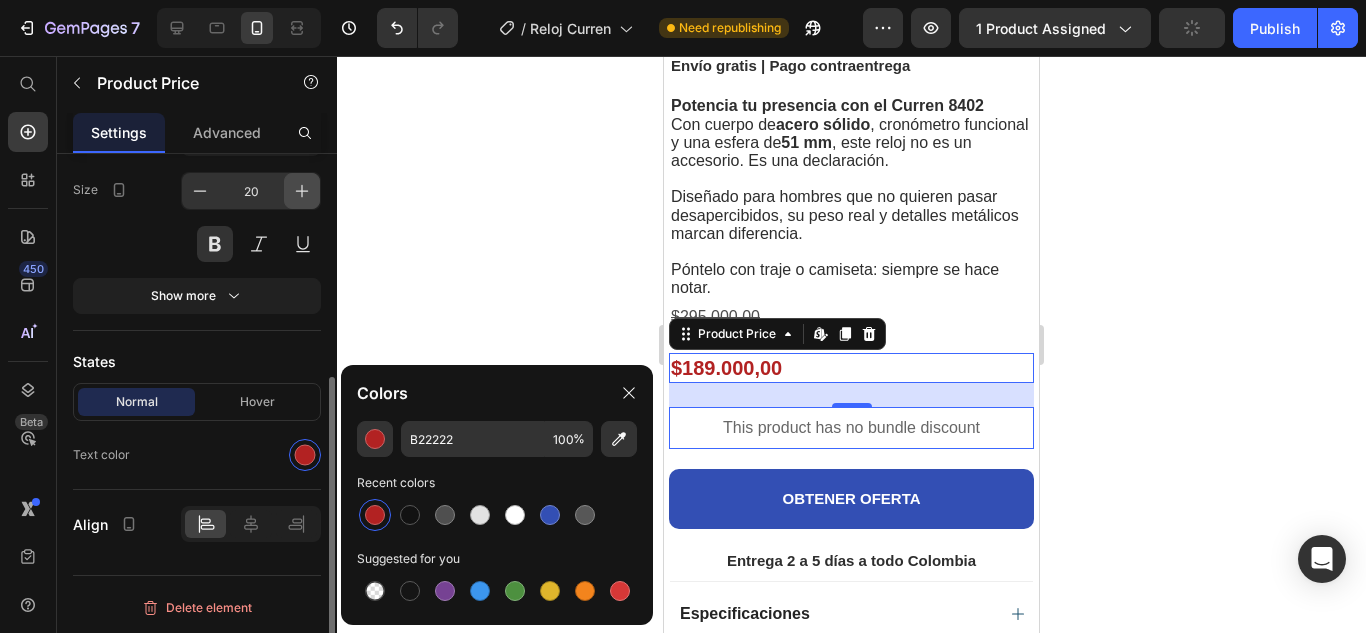 click 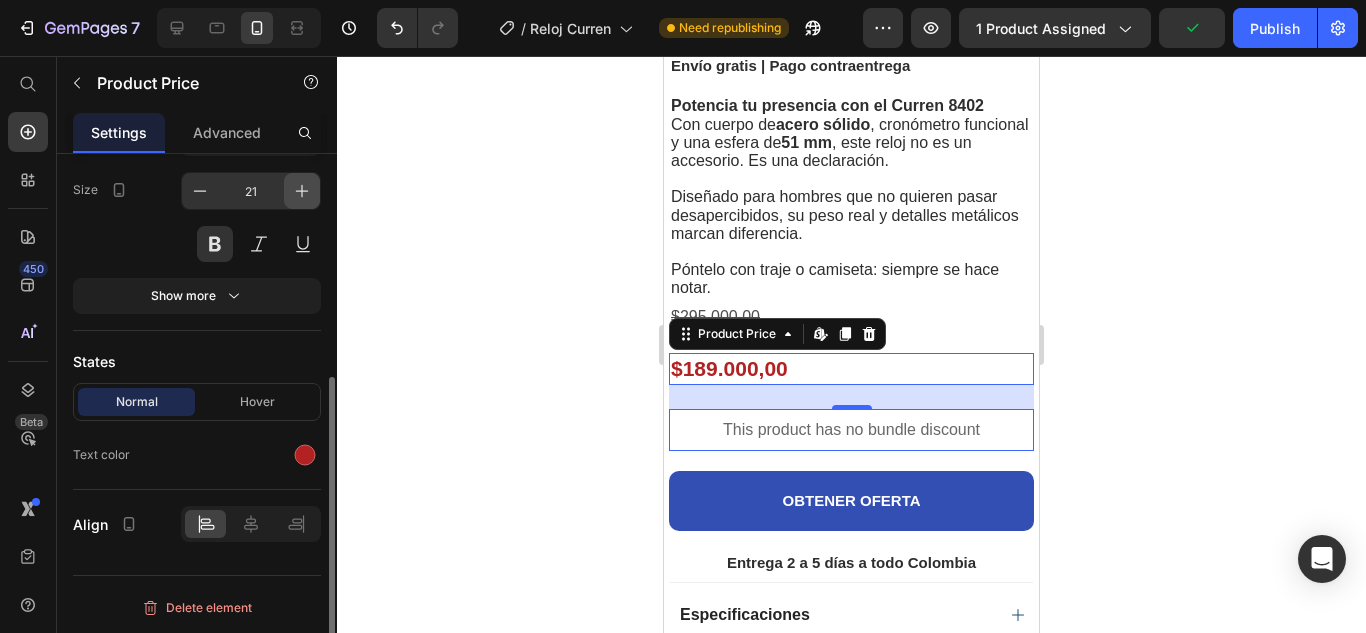 click 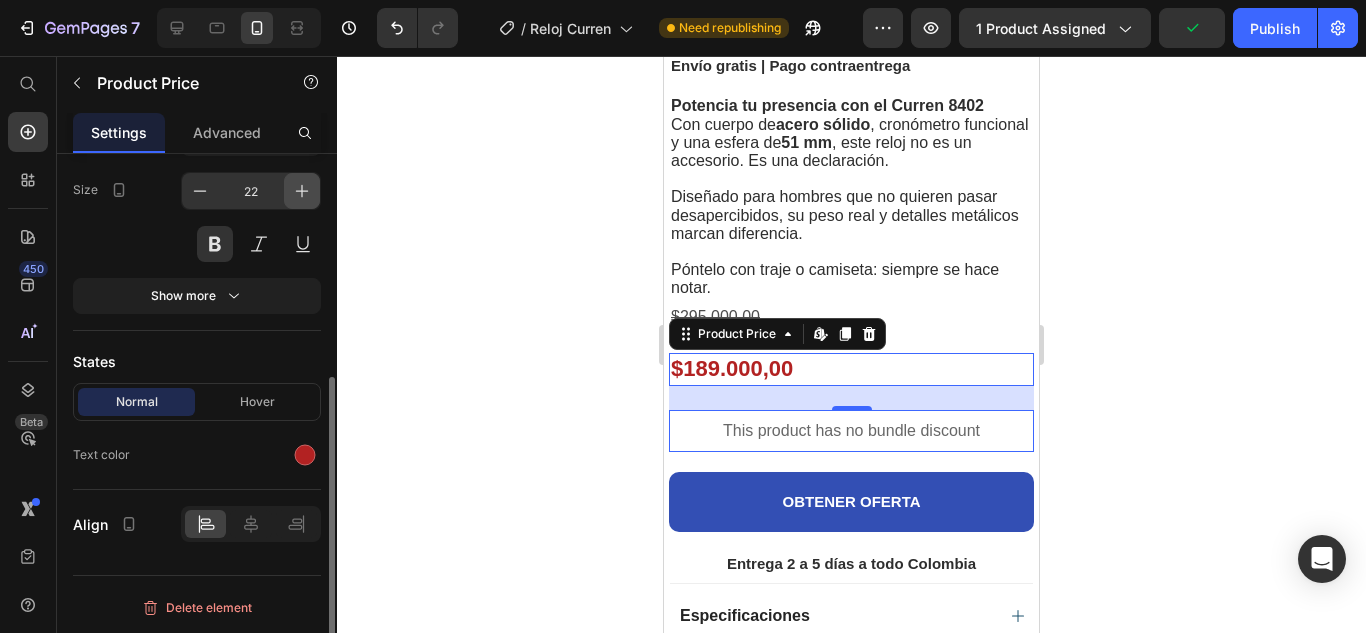 click 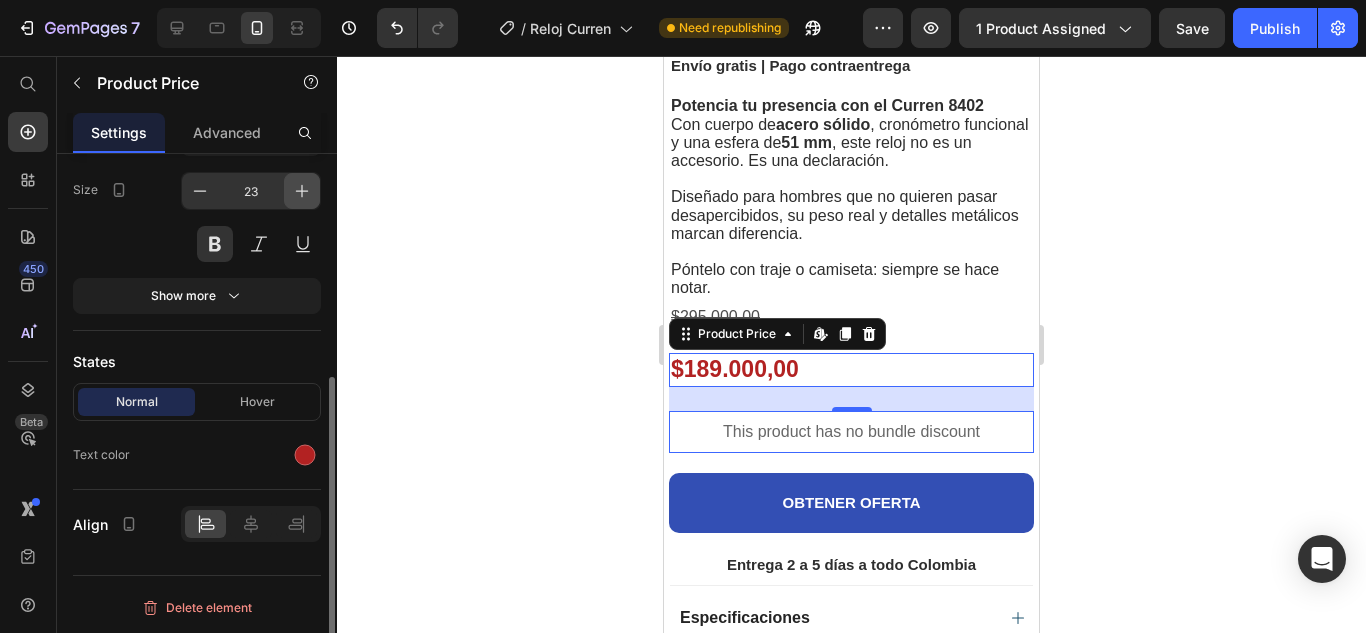 click 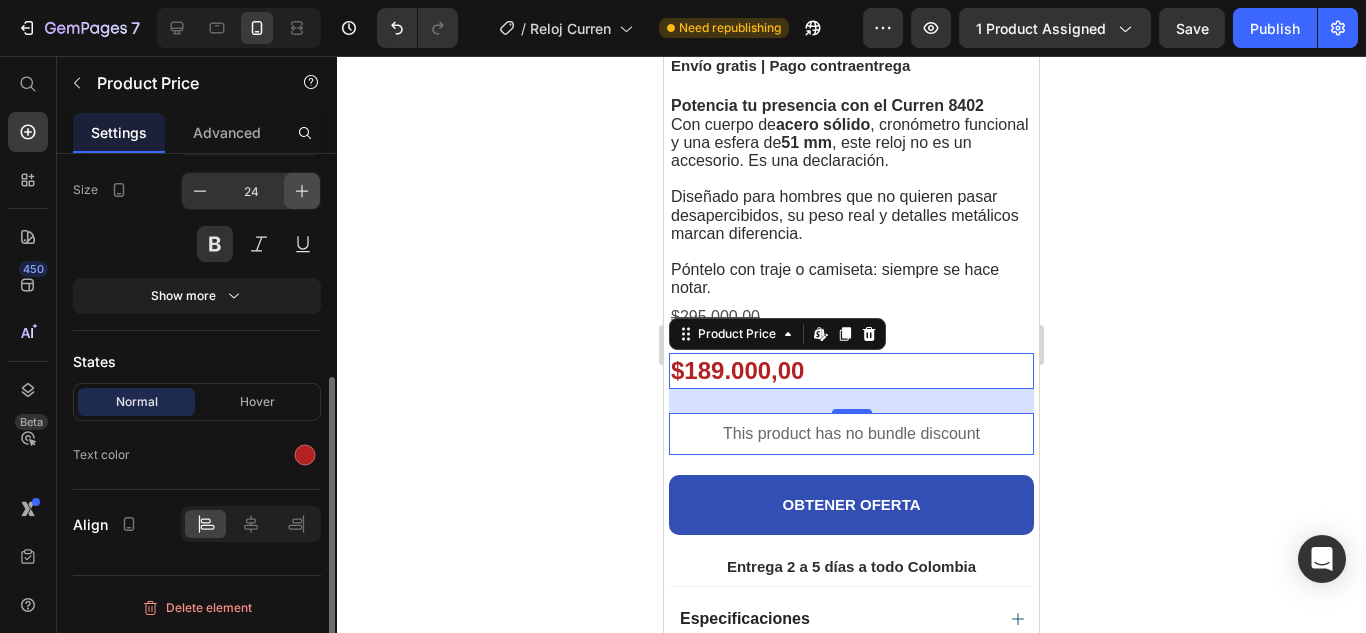 click 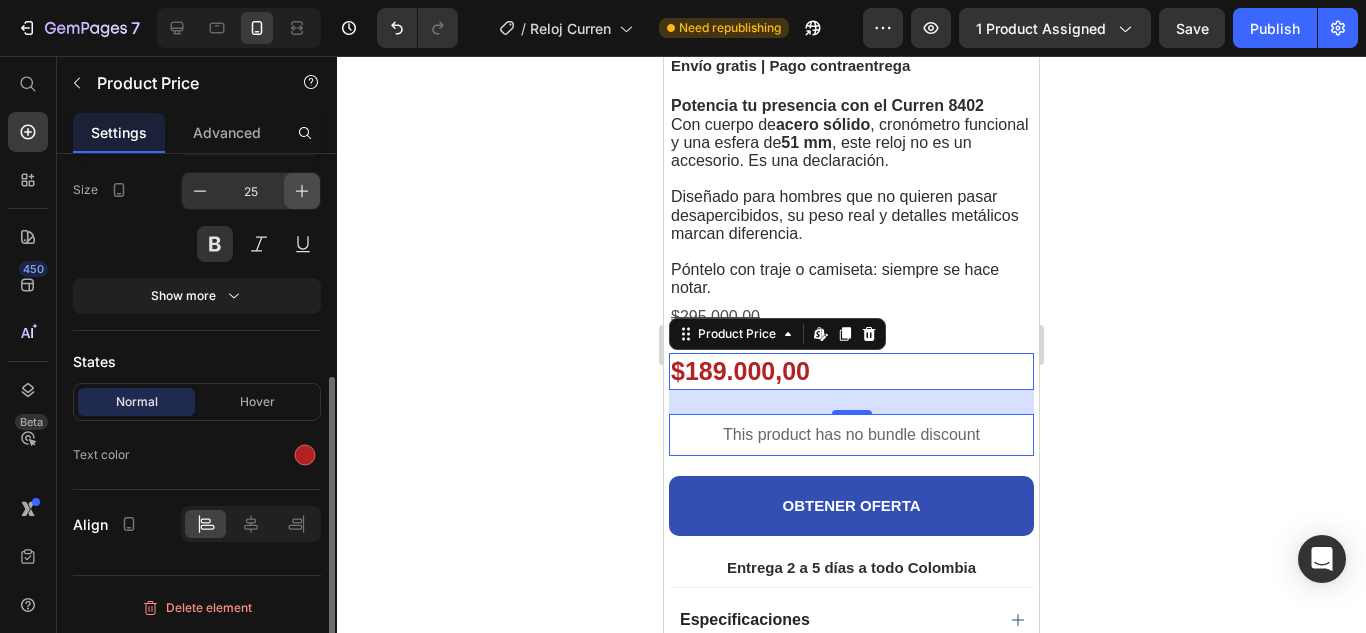 click 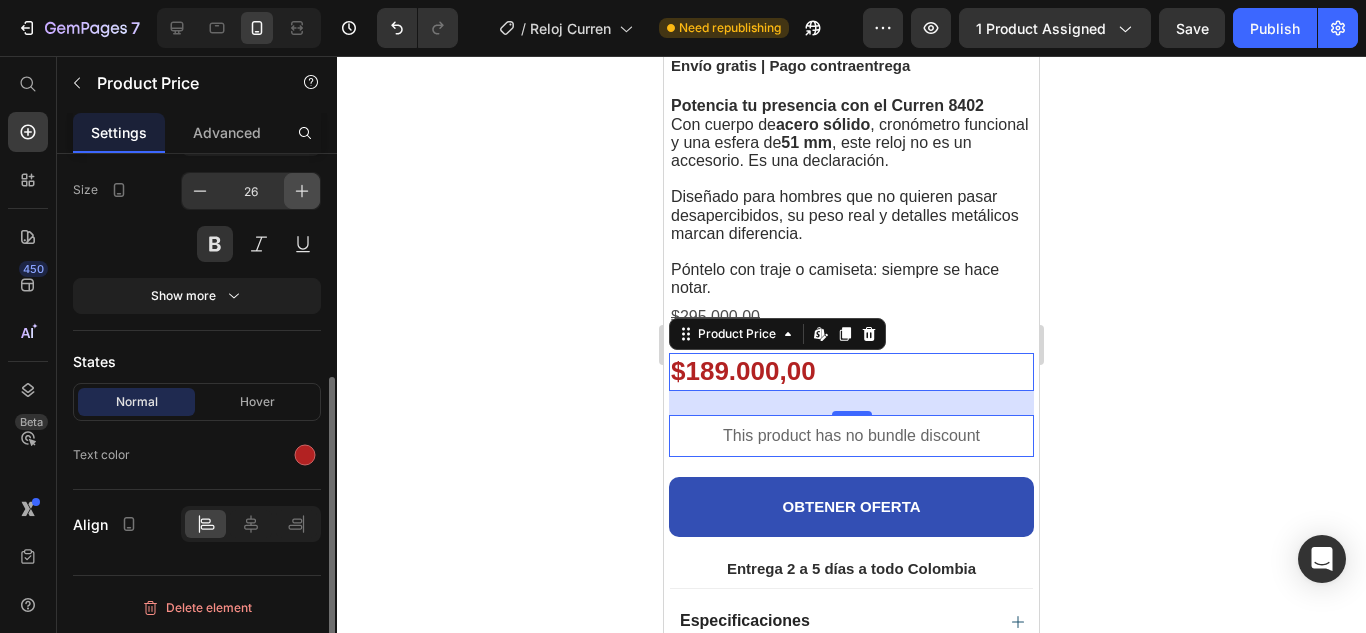 click 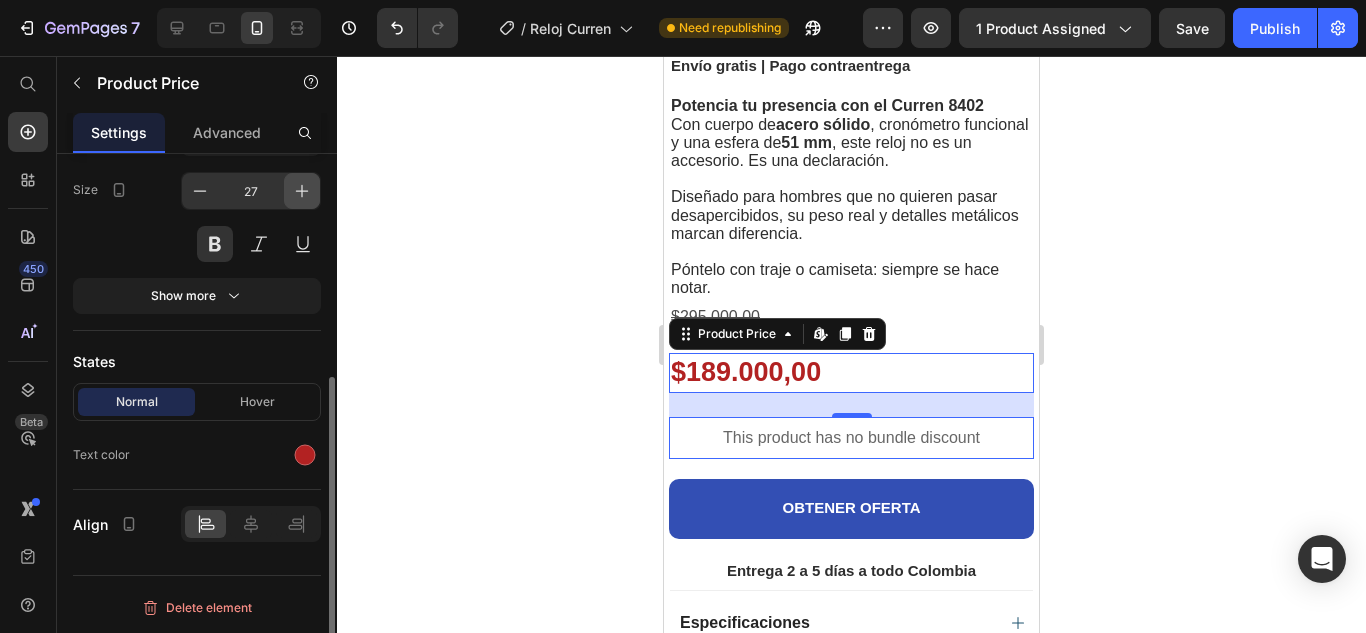 click 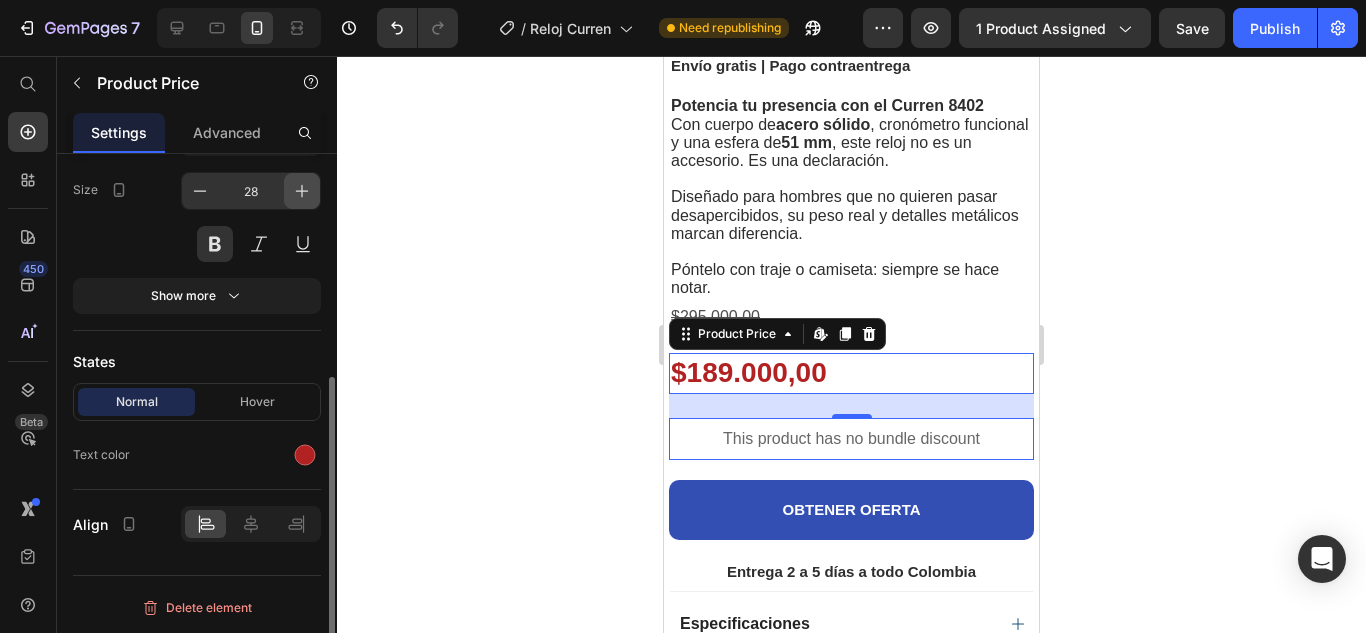 click 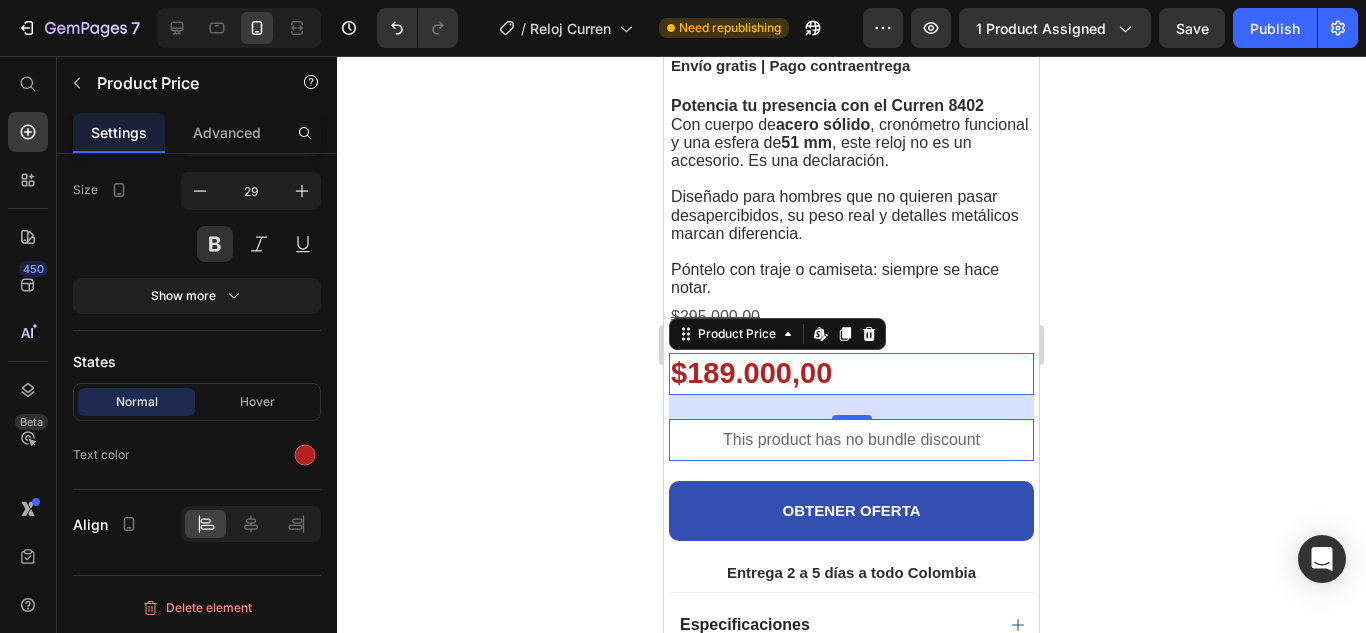 click 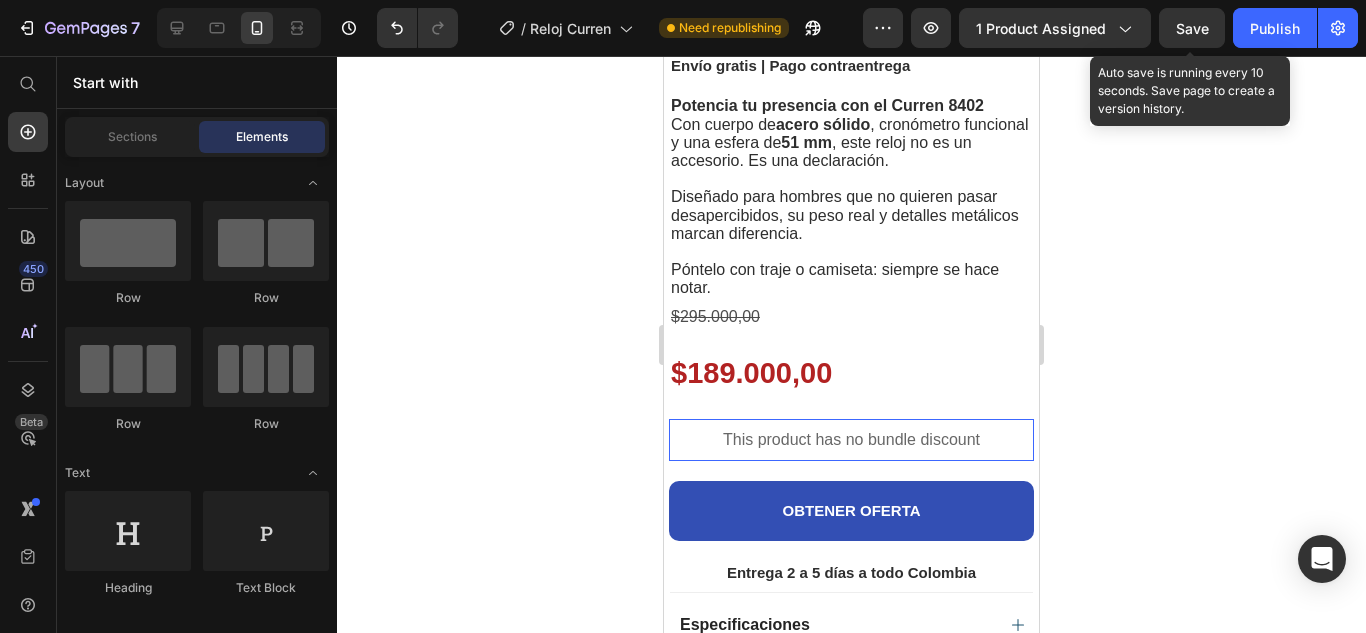 click on "Save" at bounding box center [1192, 28] 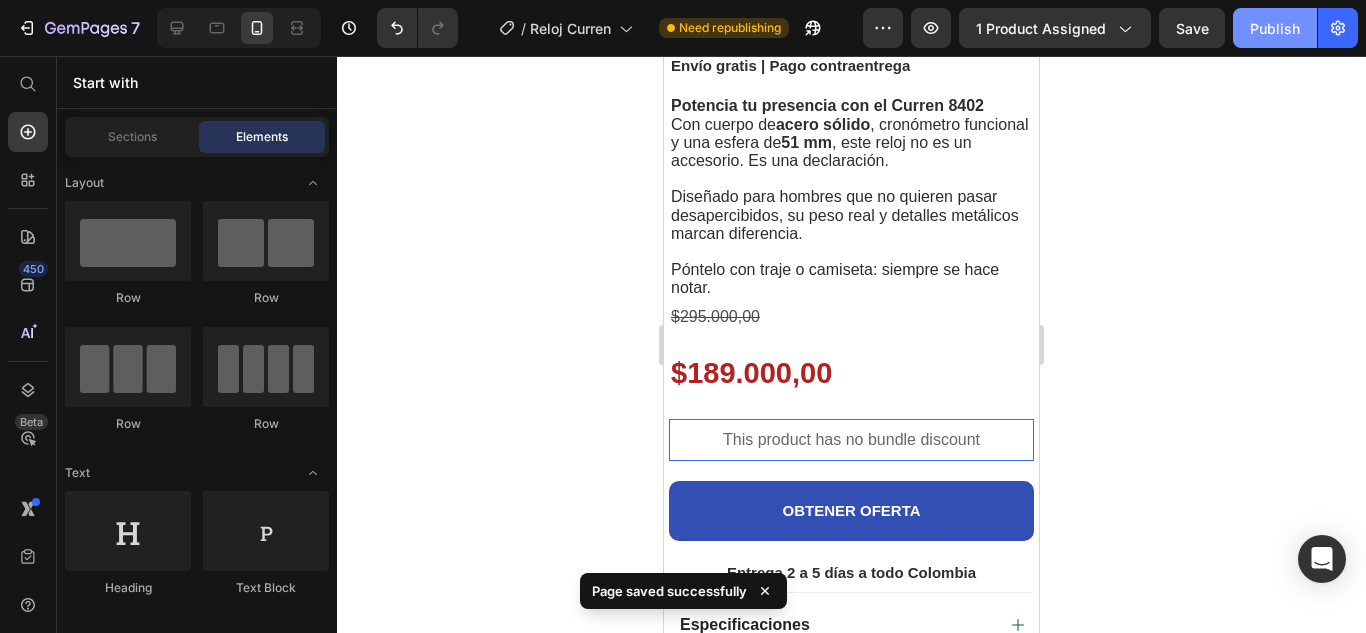 click on "Publish" at bounding box center (1275, 28) 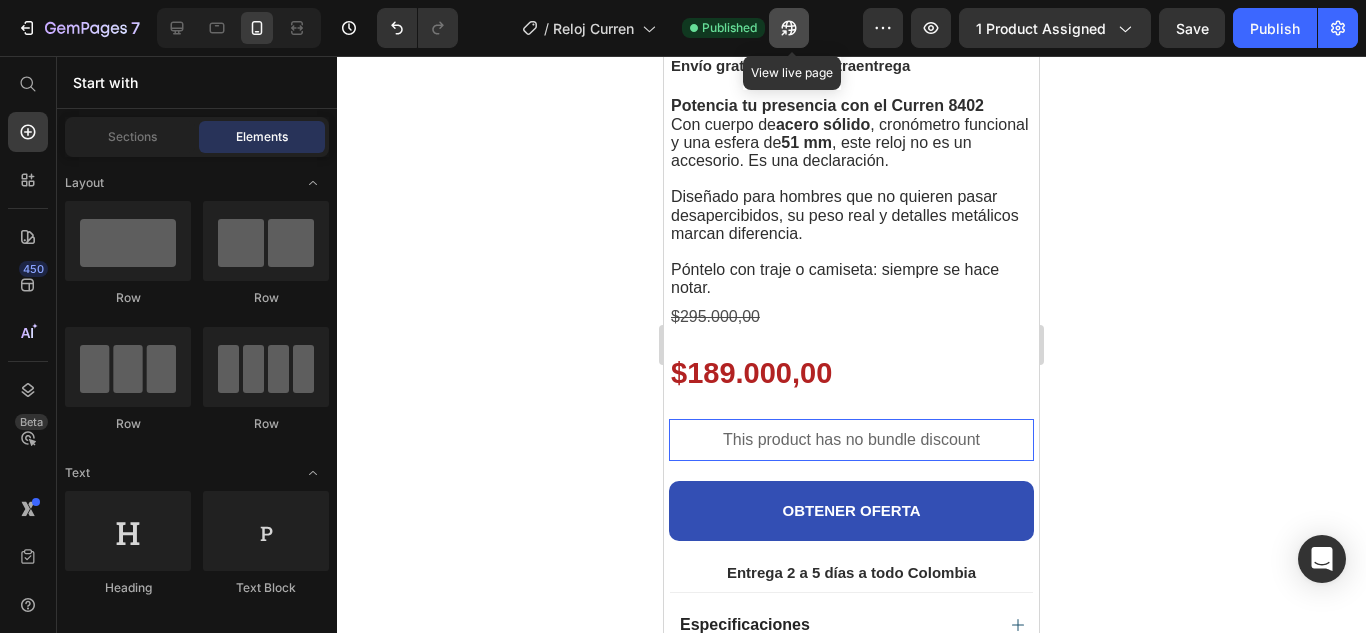 click 